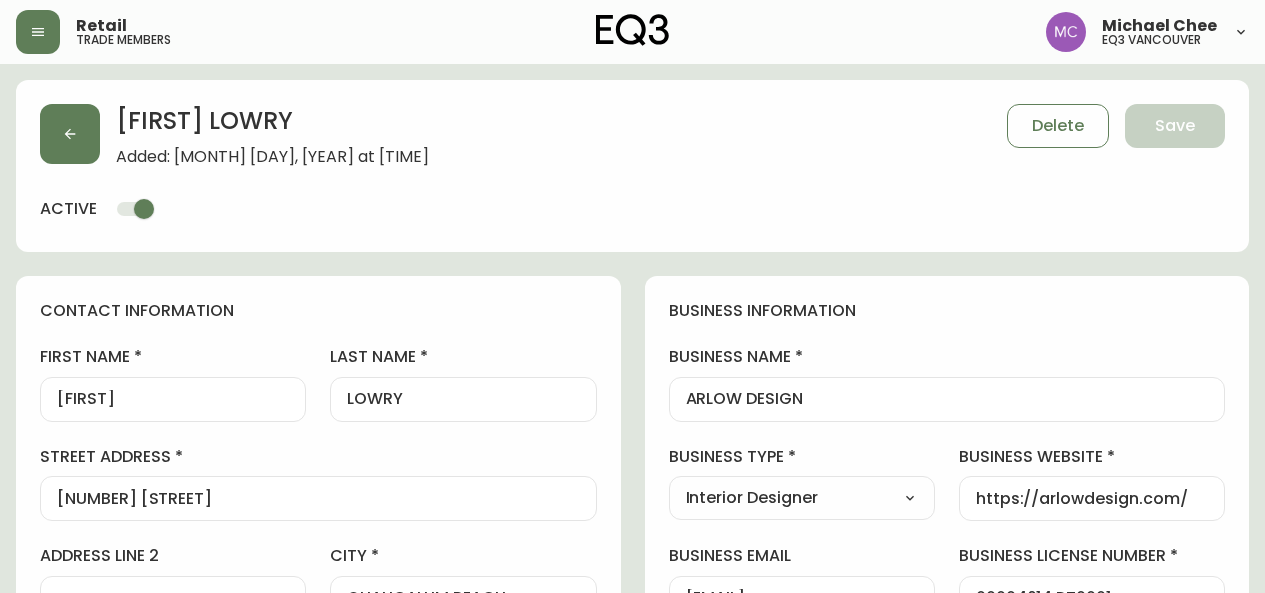 select on "BC" 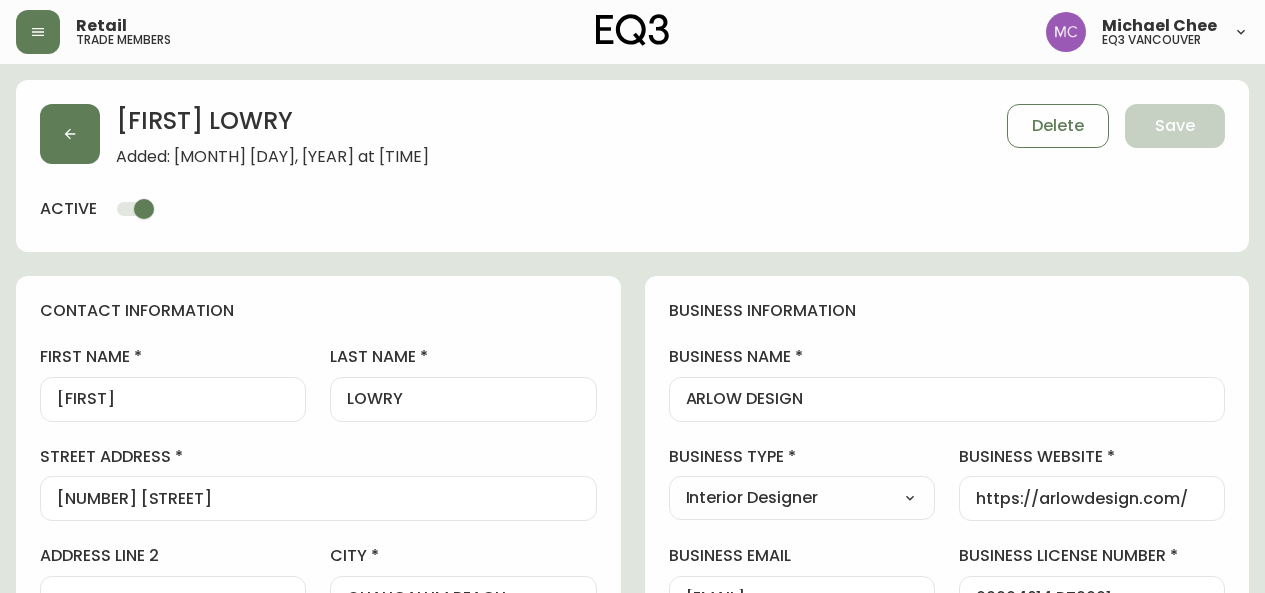 select on "false" 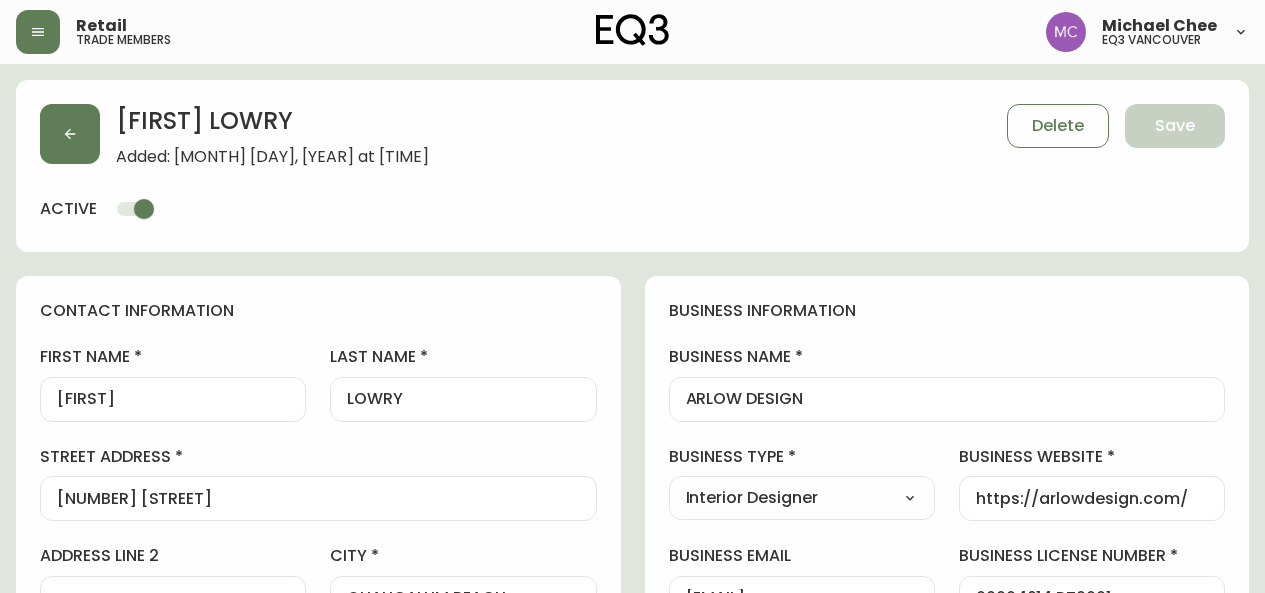 scroll, scrollTop: 356, scrollLeft: 0, axis: vertical 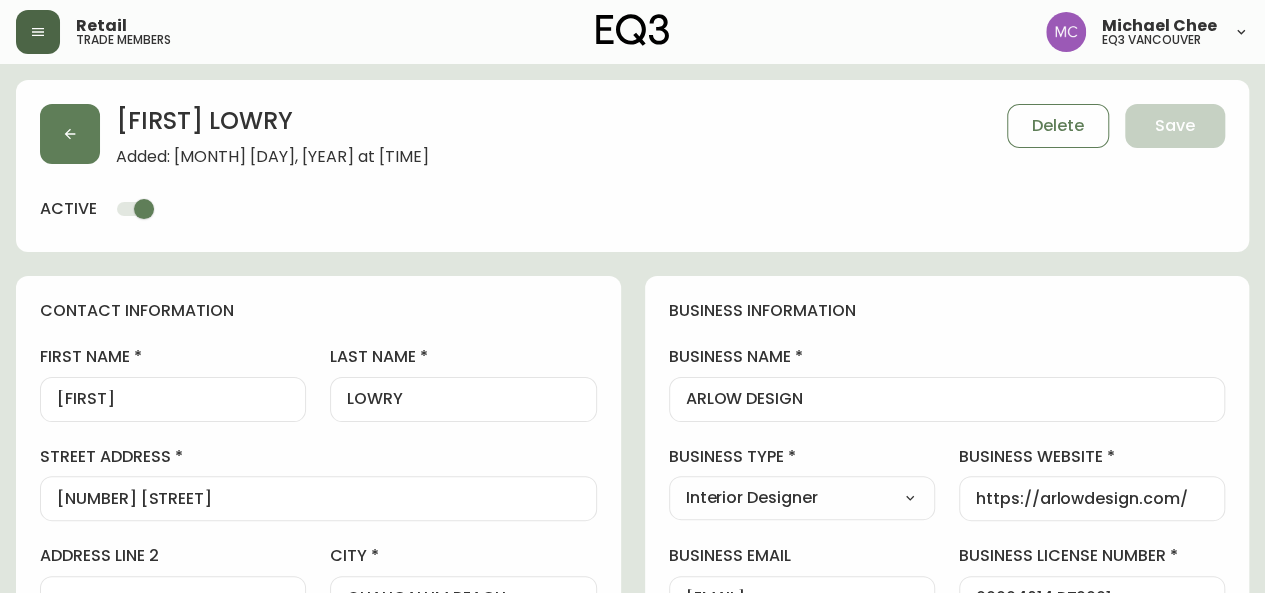 click 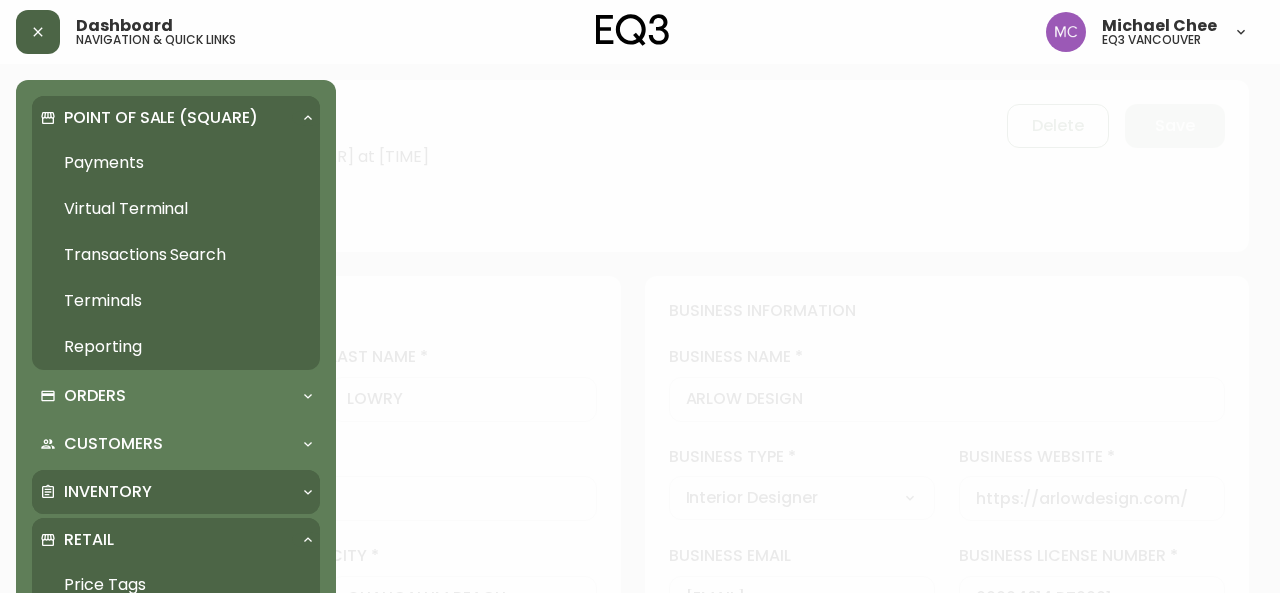 click on "Inventory" at bounding box center [108, 492] 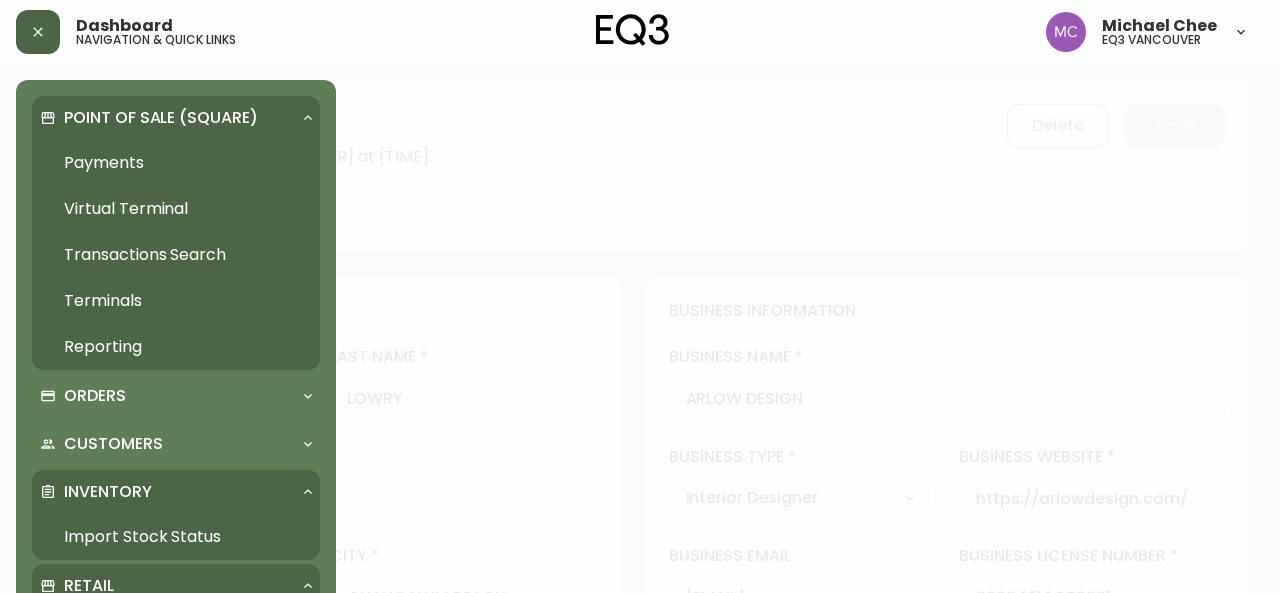 click on "Import Stock Status" at bounding box center (176, 537) 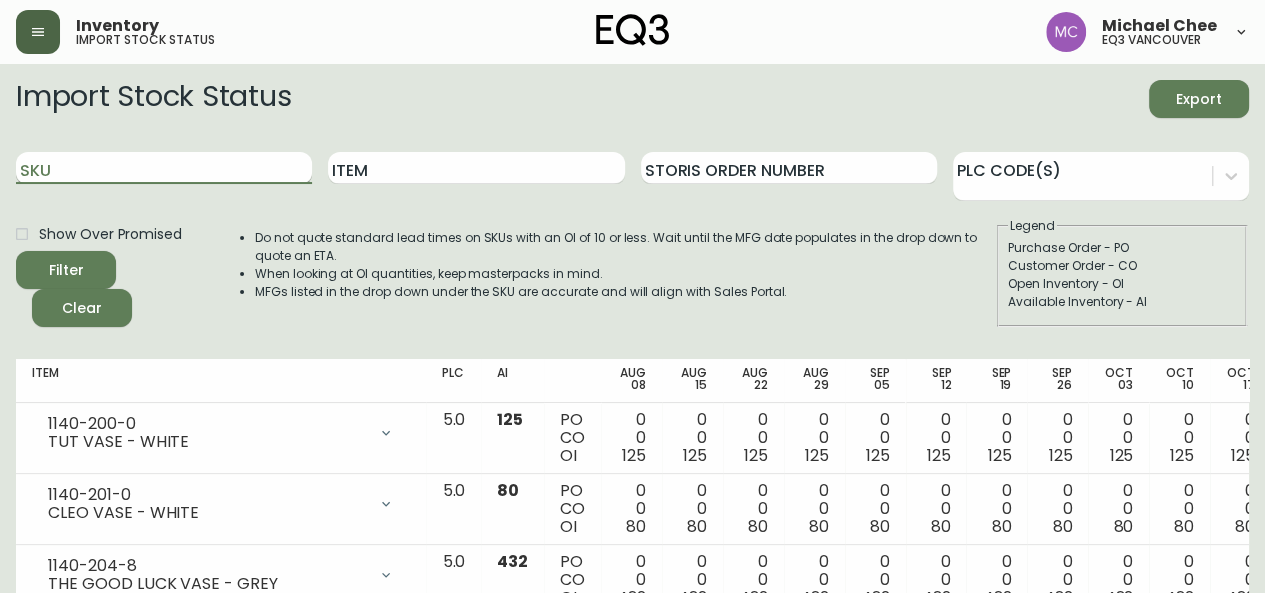 click on "SKU" at bounding box center [164, 168] 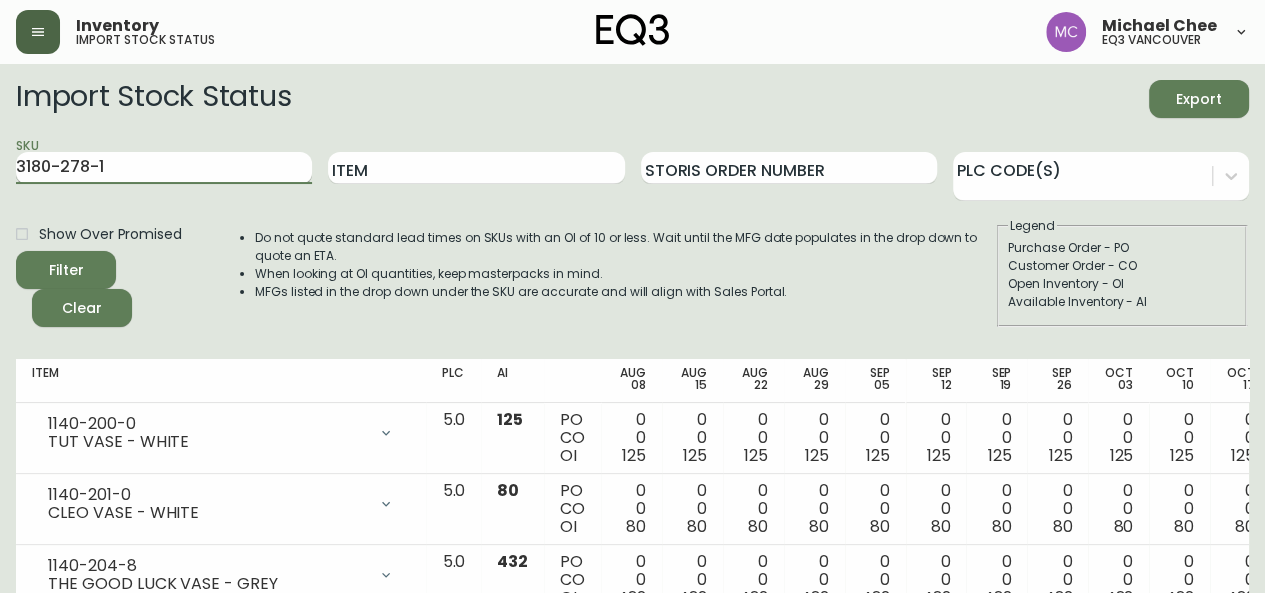 type on "3180-278-1" 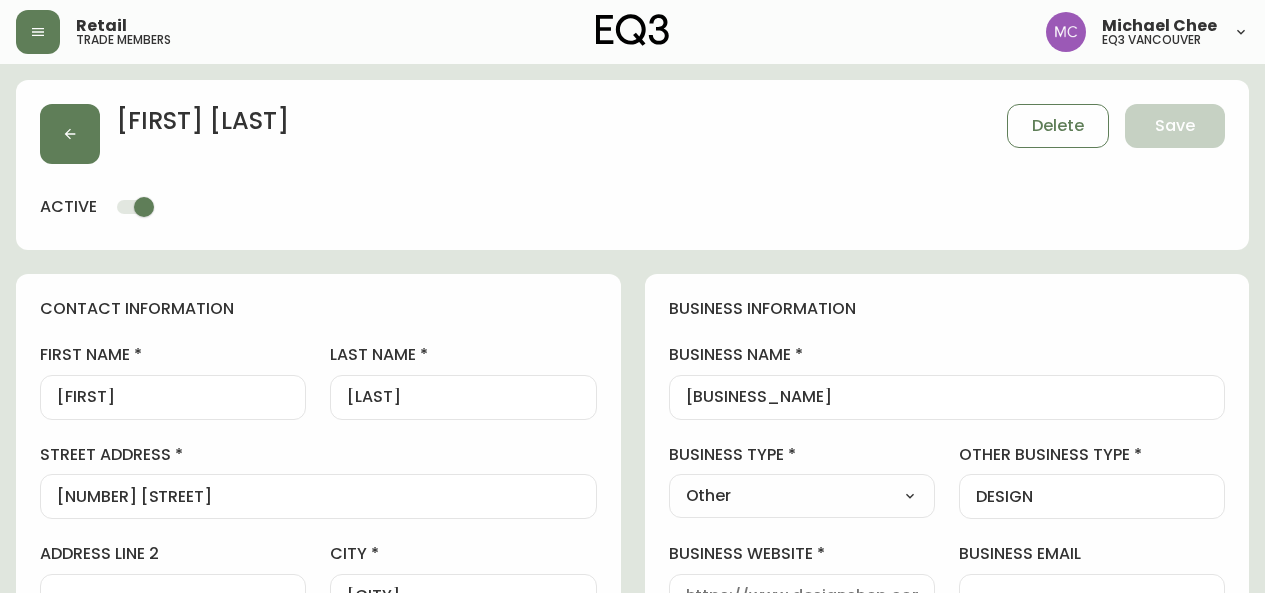 select on "BC" 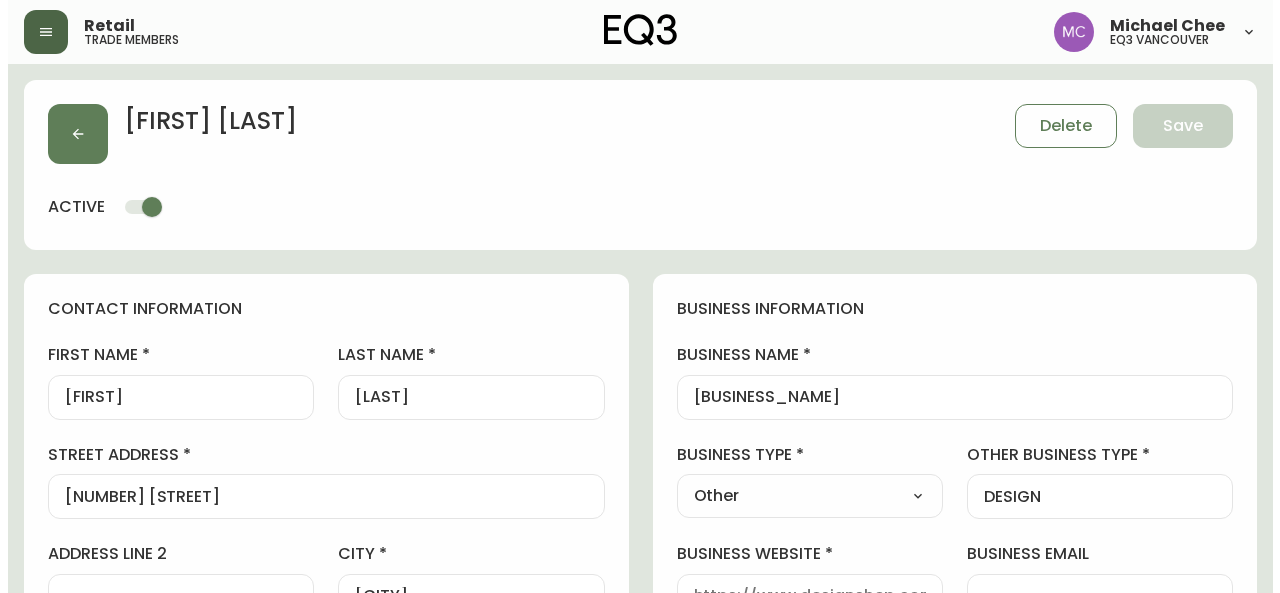 scroll, scrollTop: 132, scrollLeft: 0, axis: vertical 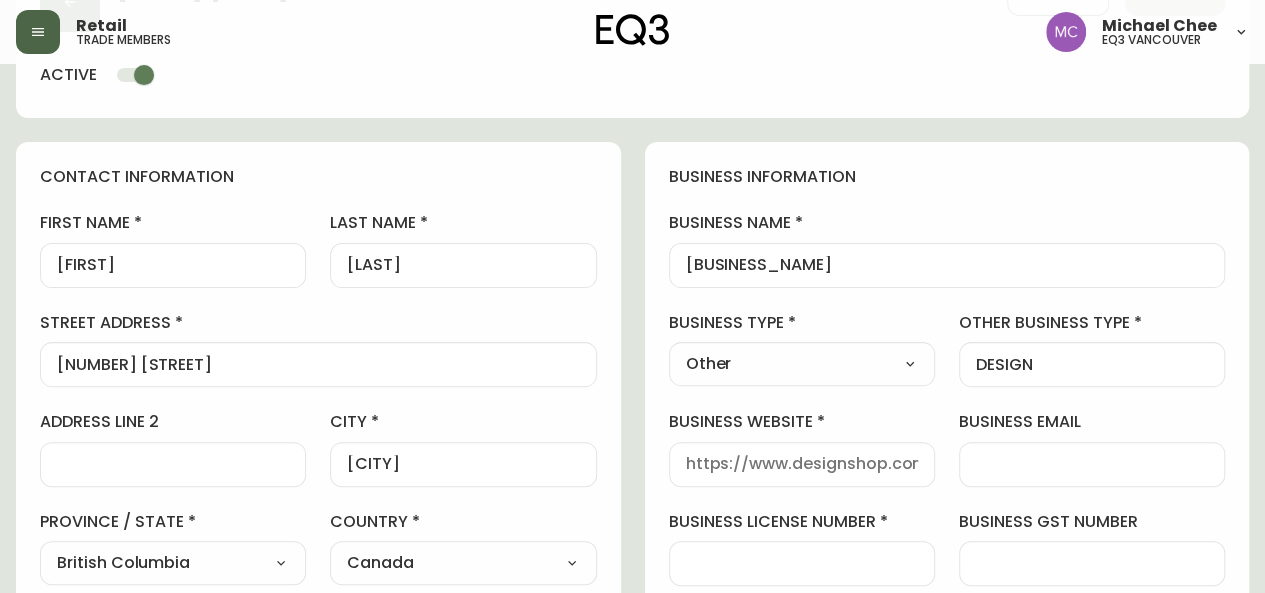 click 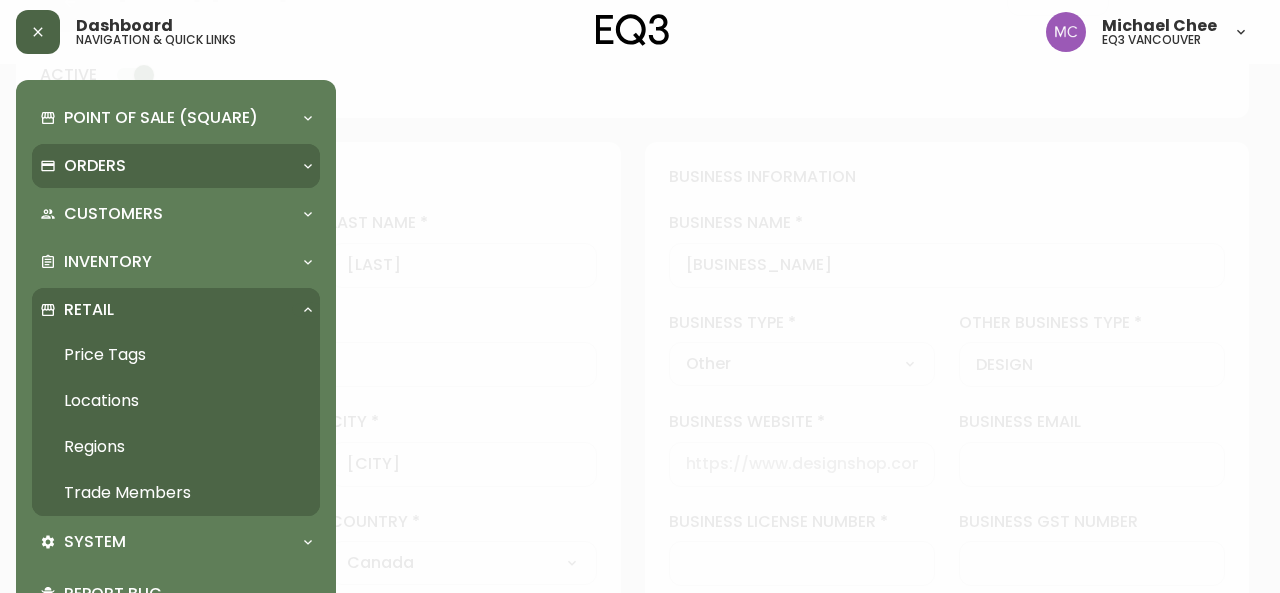 scroll, scrollTop: 133, scrollLeft: 0, axis: vertical 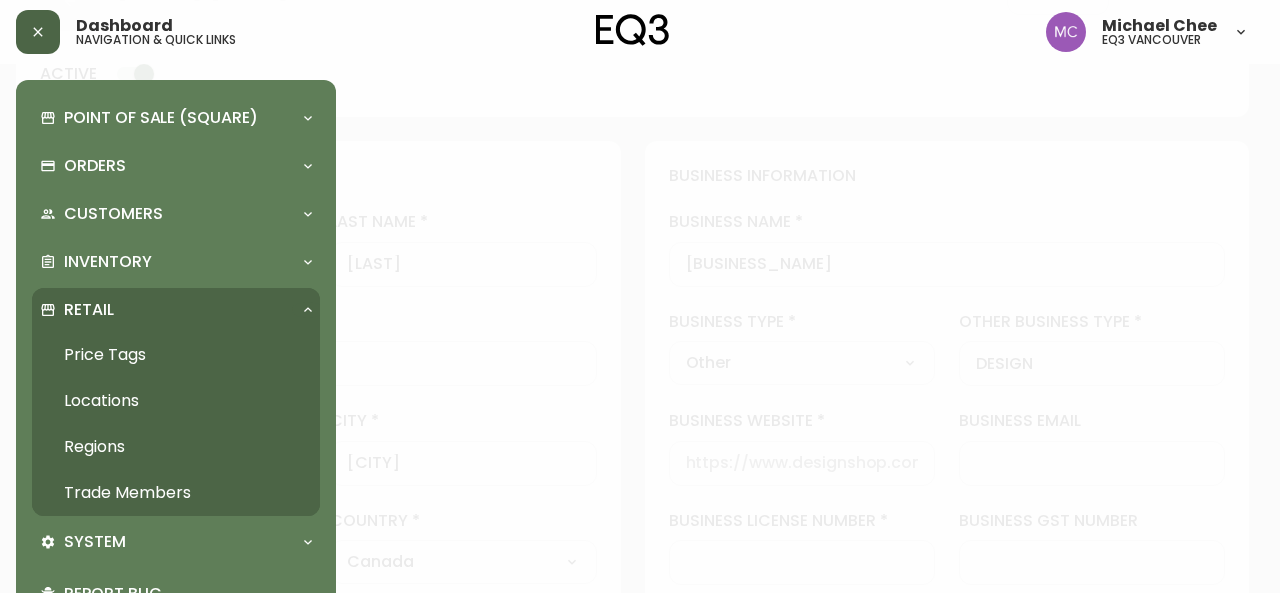 click on "Trade Members" at bounding box center (176, 493) 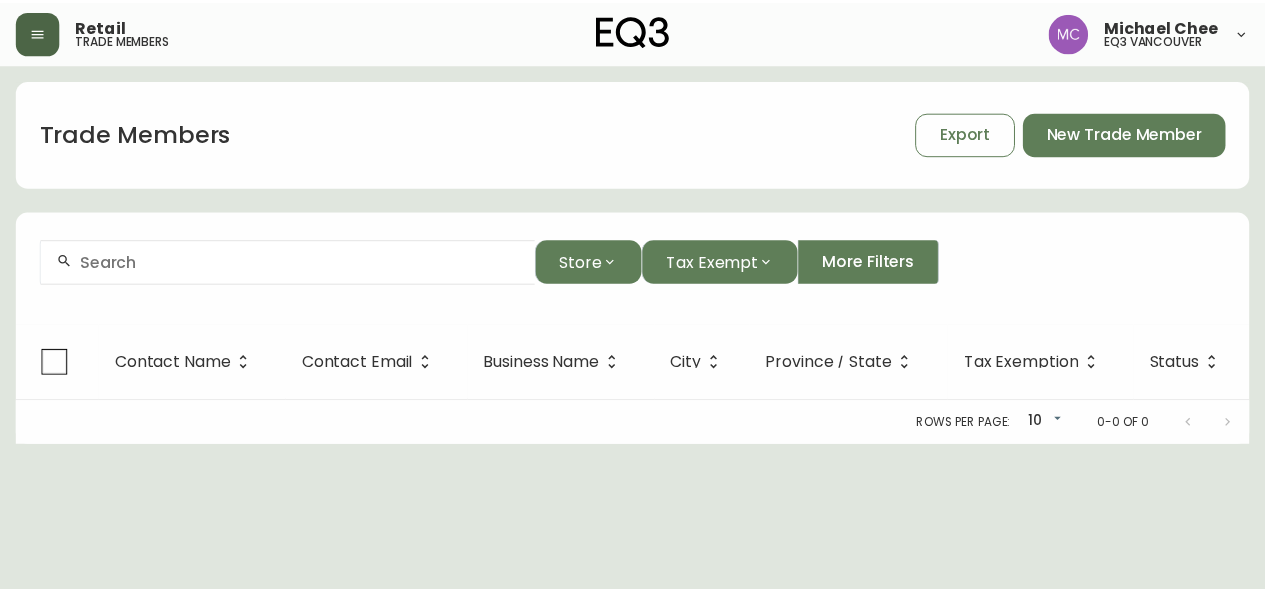 scroll, scrollTop: 0, scrollLeft: 0, axis: both 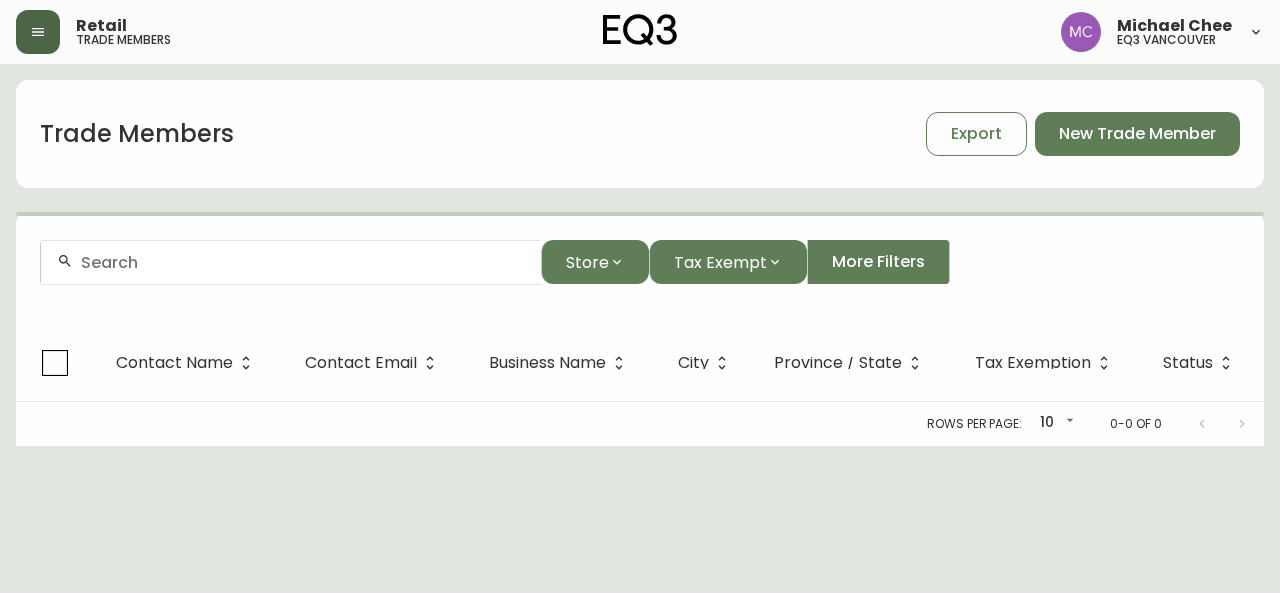 click at bounding box center (303, 262) 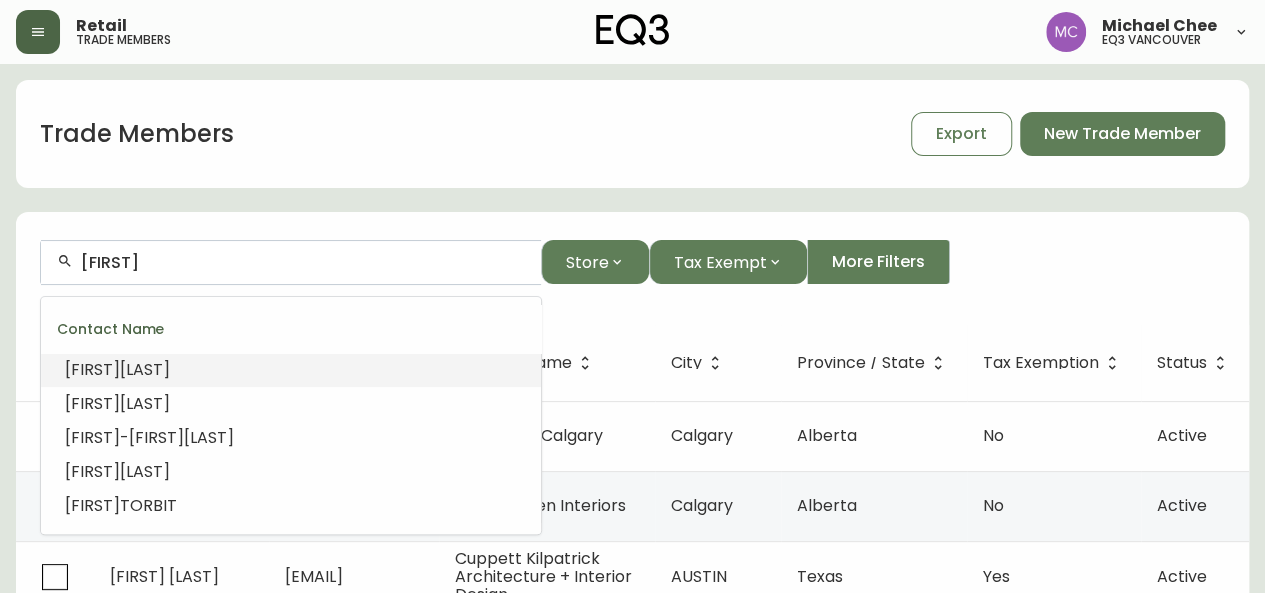 click on "[FIRST]" at bounding box center [303, 262] 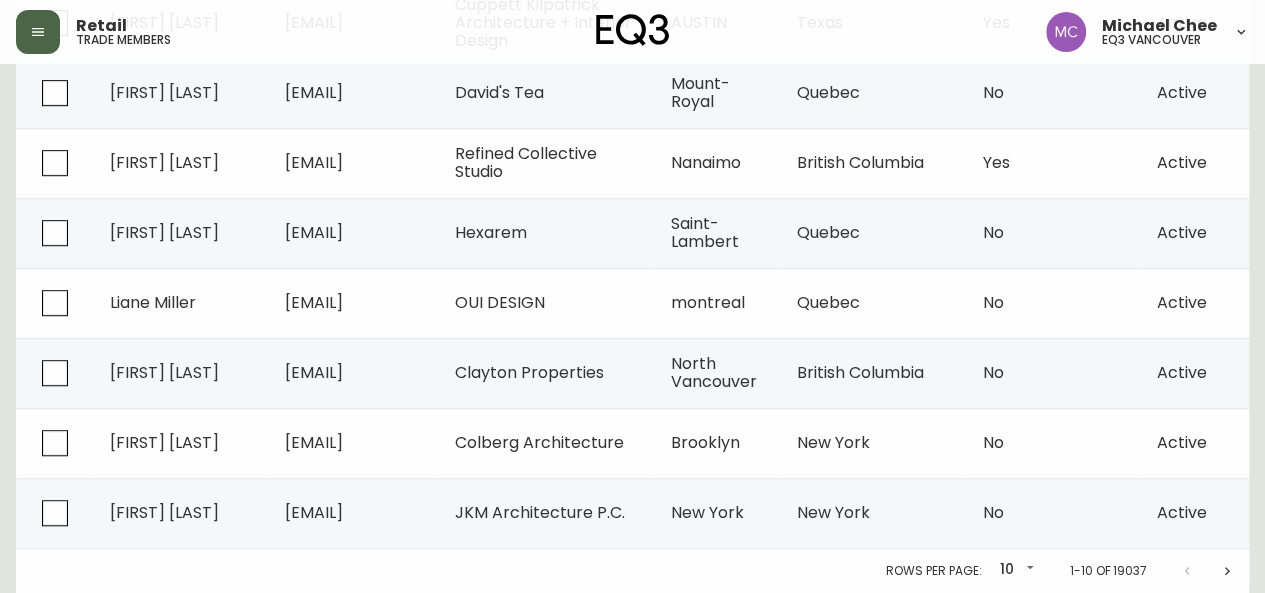 scroll, scrollTop: 0, scrollLeft: 0, axis: both 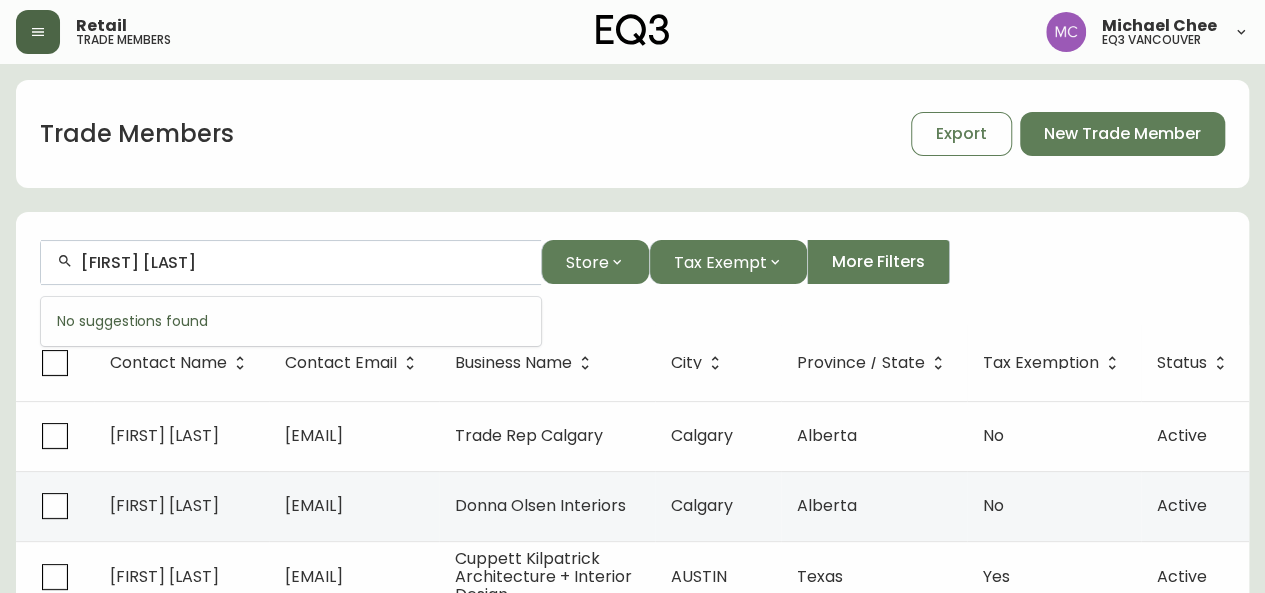 click on "[FIRST] [LAST]" at bounding box center (303, 262) 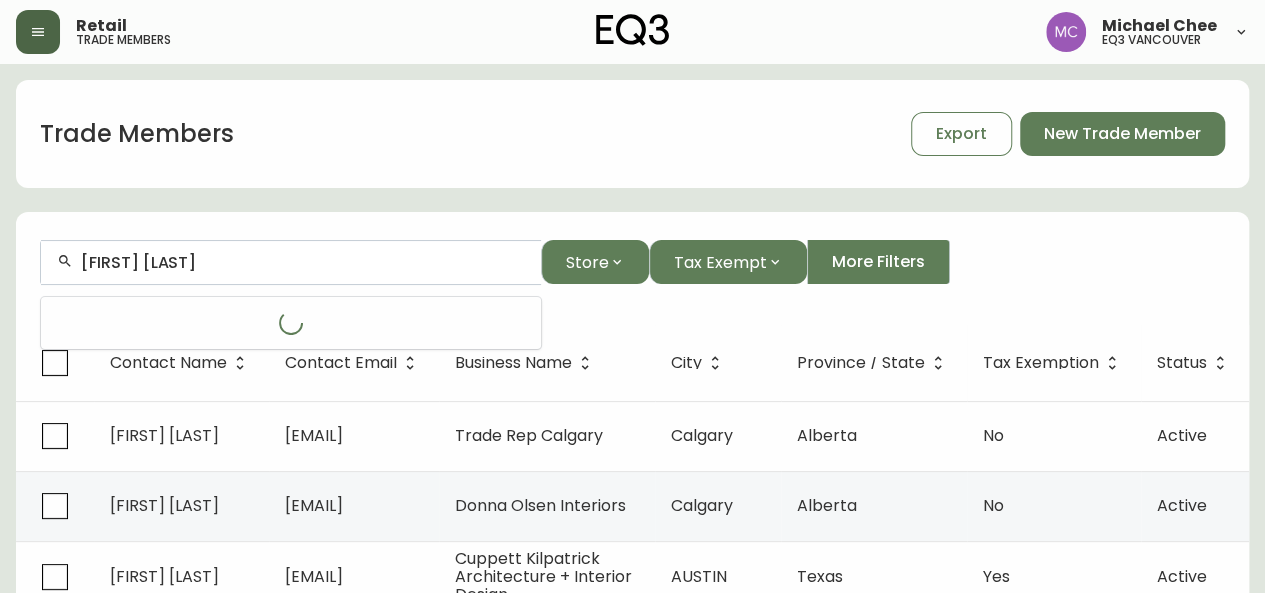 type on "[FIRST] [LAST]" 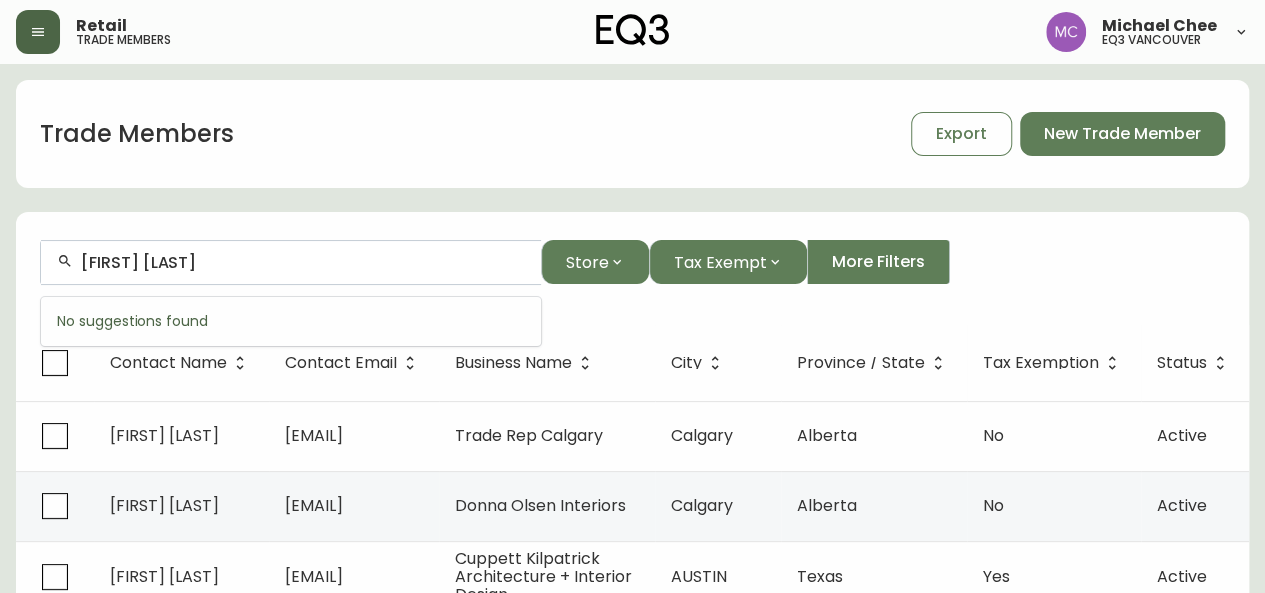 drag, startPoint x: 231, startPoint y: 271, endPoint x: 14, endPoint y: 225, distance: 221.822 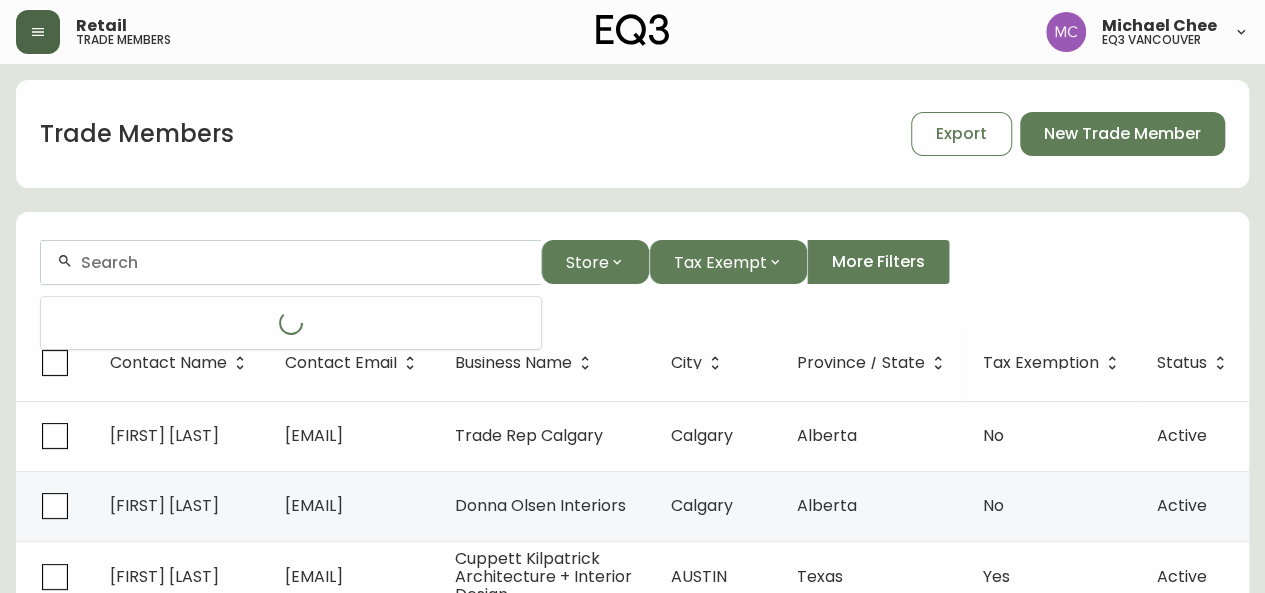 paste on "[EMAIL]" 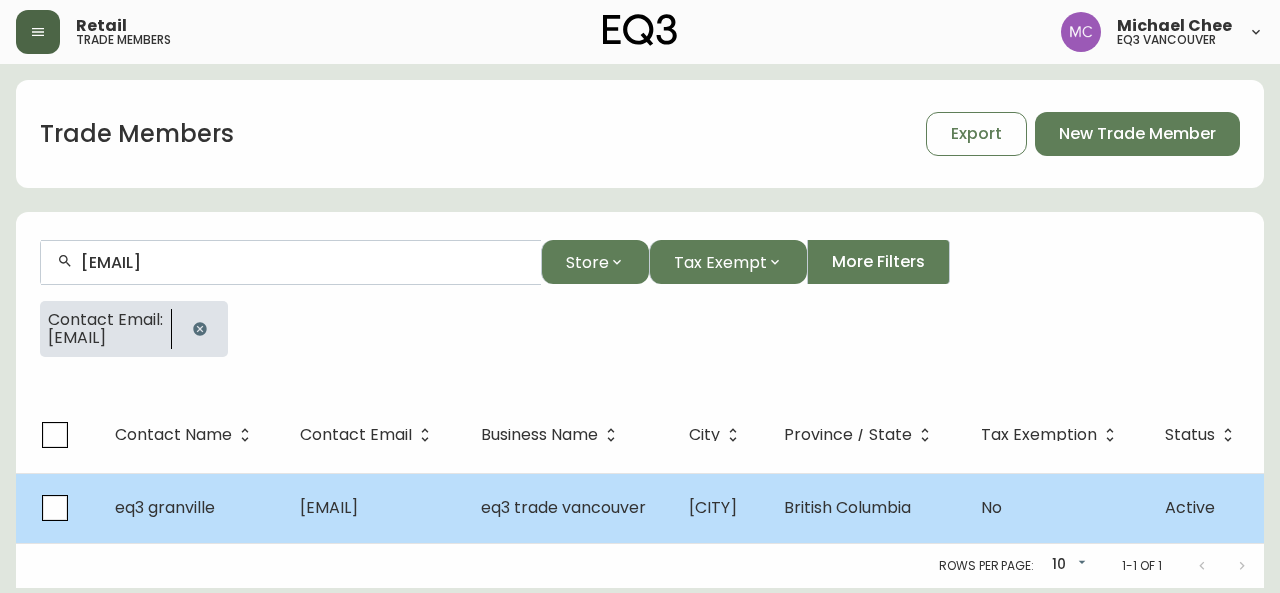 type on "[EMAIL]" 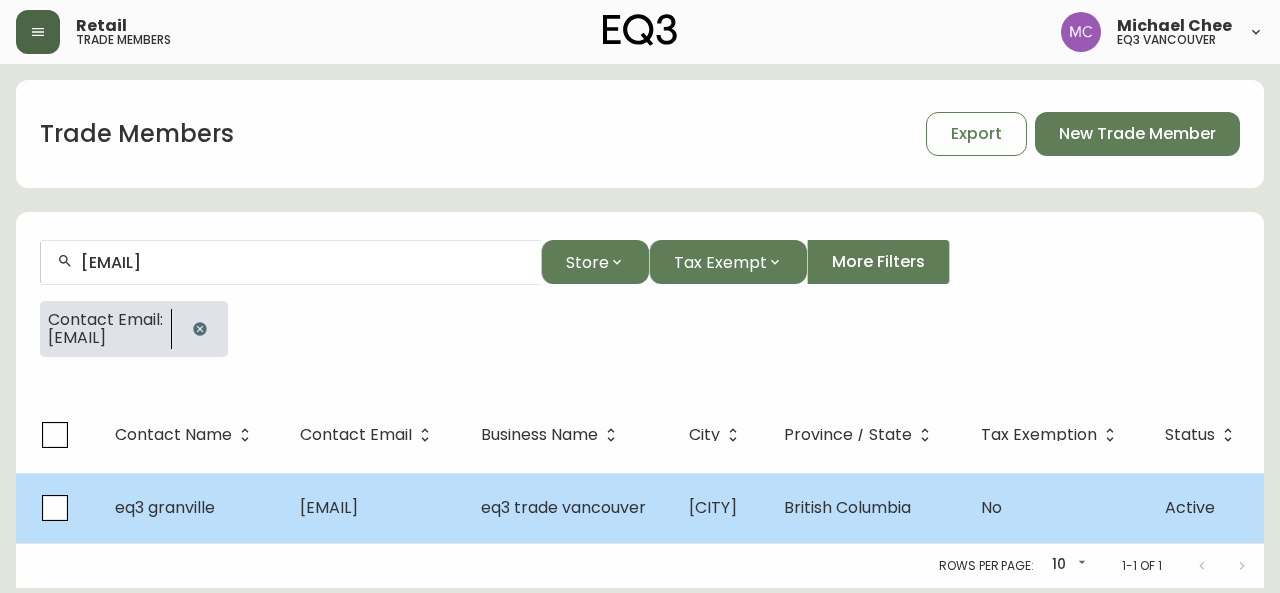 click on "eq3 granville" at bounding box center [165, 507] 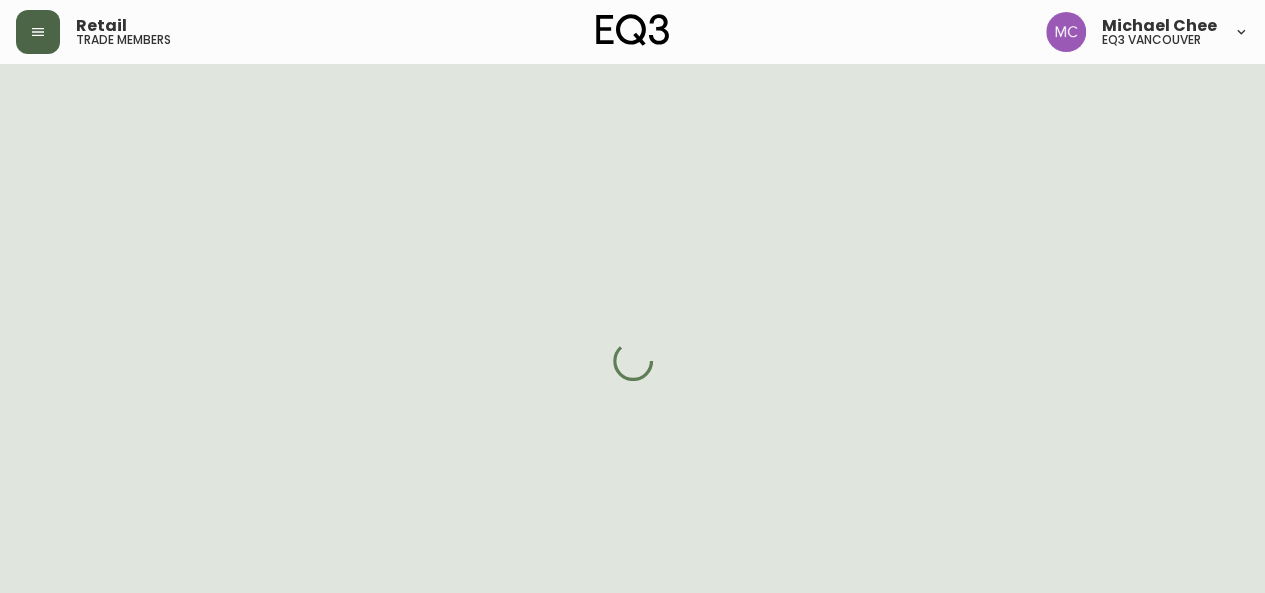 select on "BC" 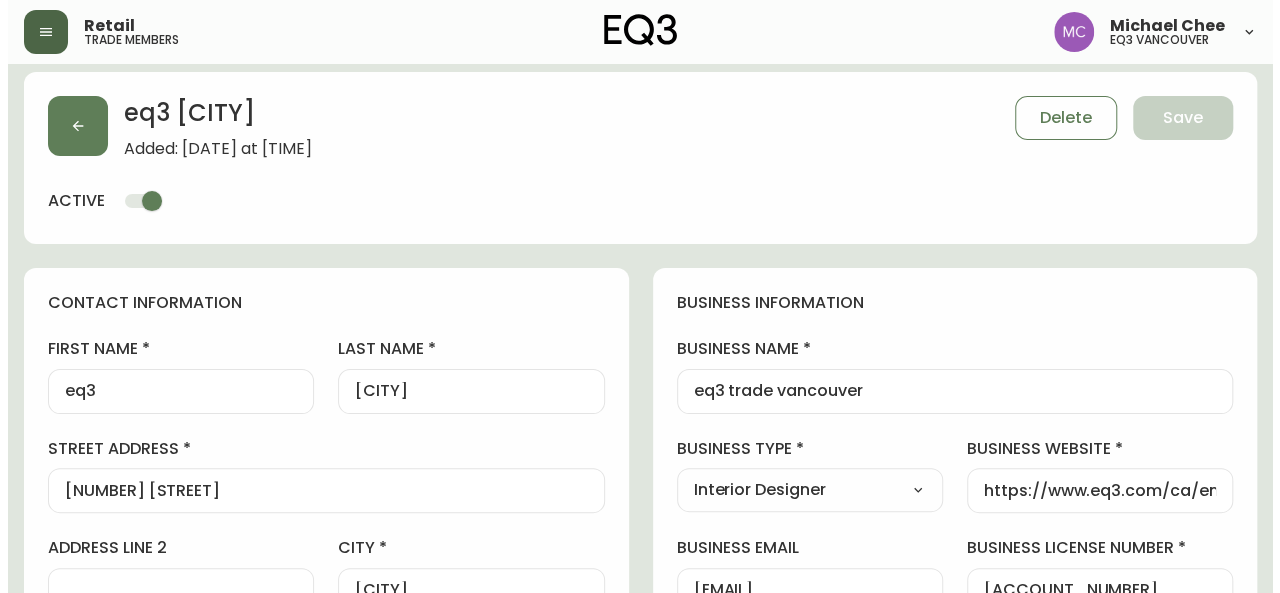 scroll, scrollTop: 10, scrollLeft: 0, axis: vertical 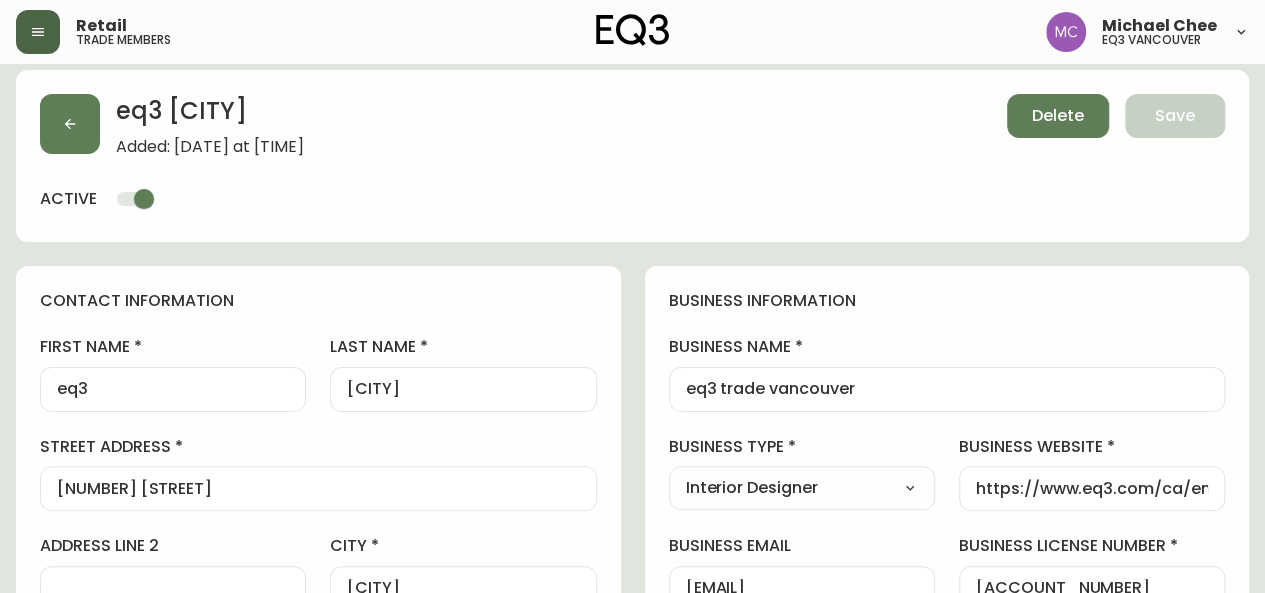 click on "Delete" at bounding box center [1058, 116] 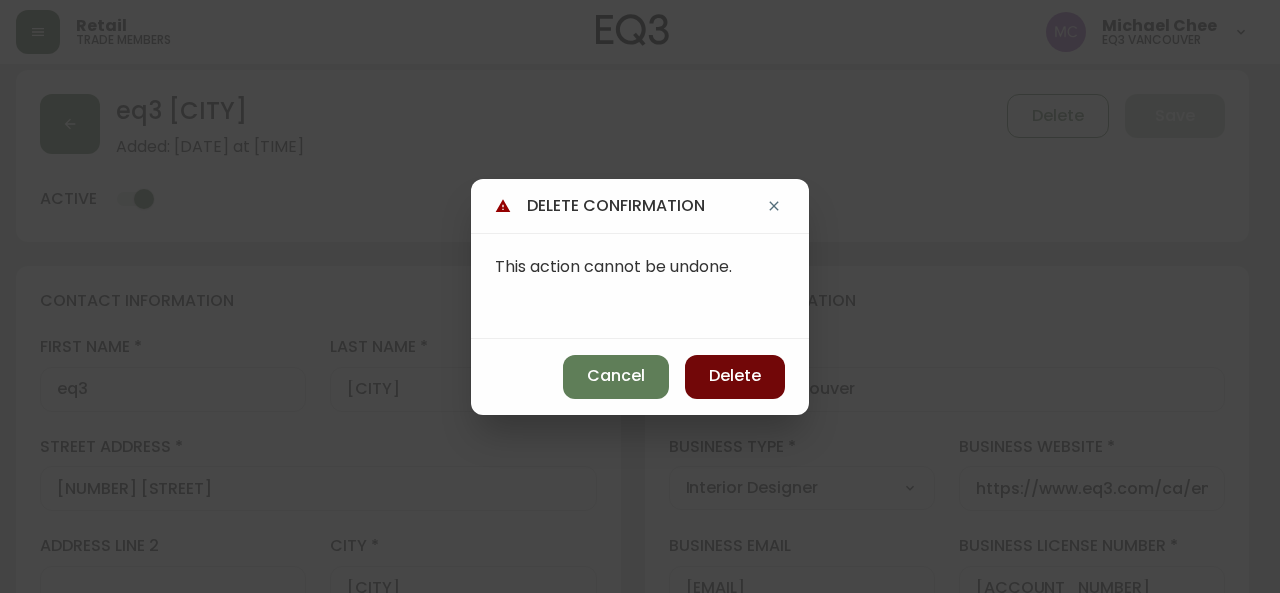 click on "Delete" at bounding box center [735, 377] 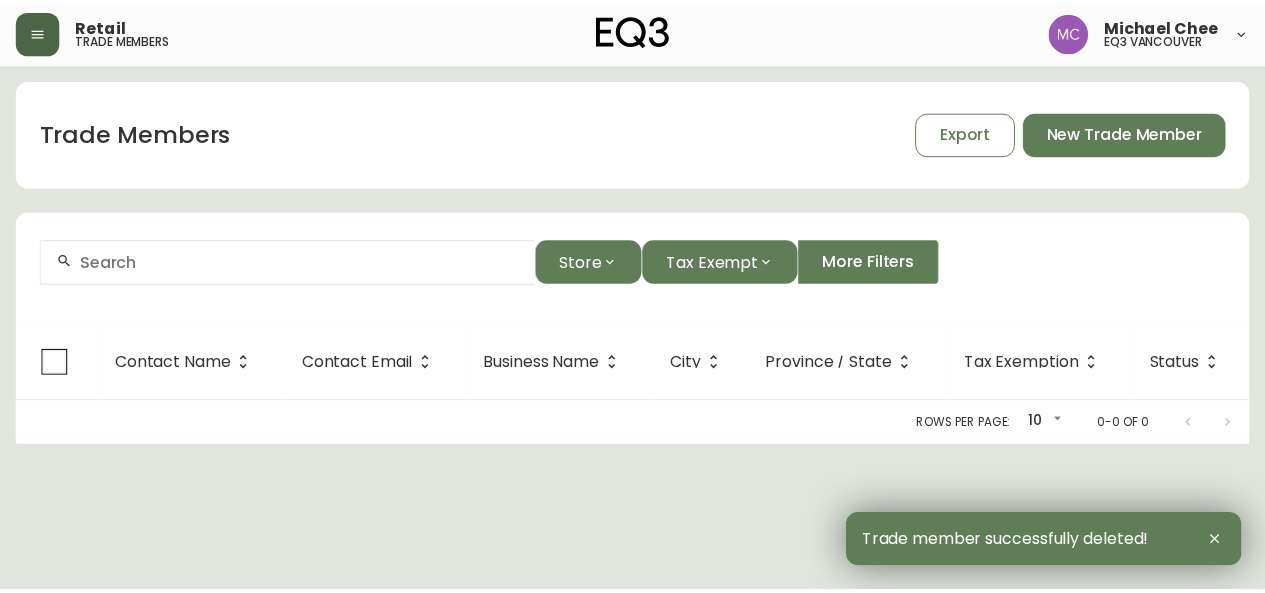 scroll, scrollTop: 0, scrollLeft: 0, axis: both 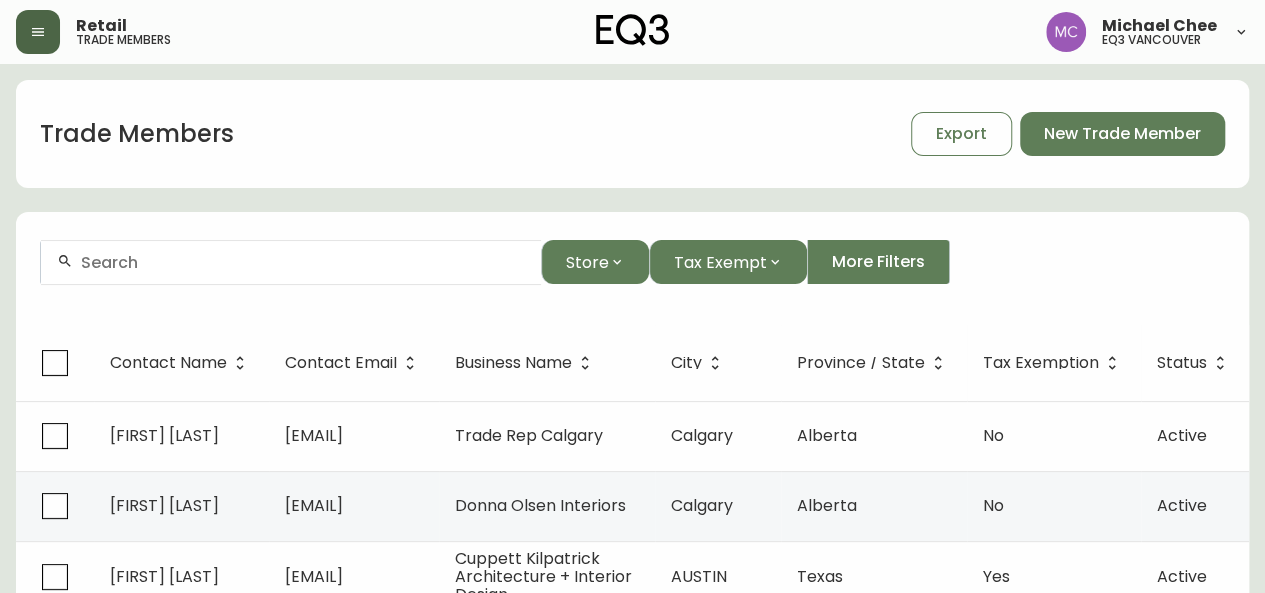 click at bounding box center [303, 262] 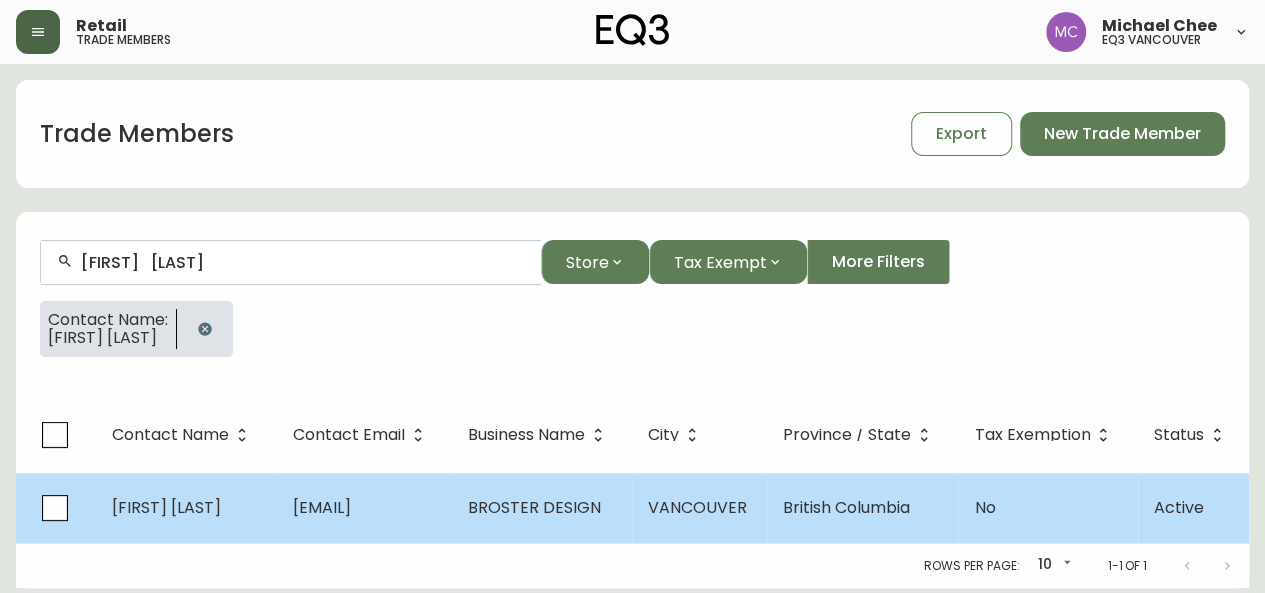 type on "[FIRST]   [LAST]" 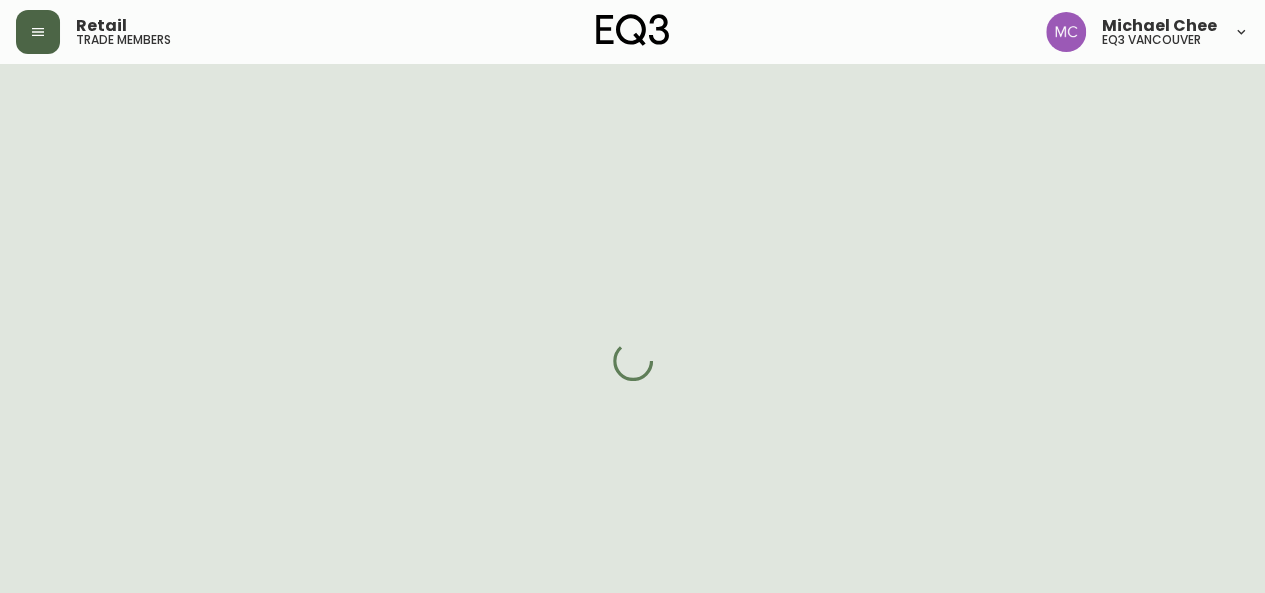 select on "BC" 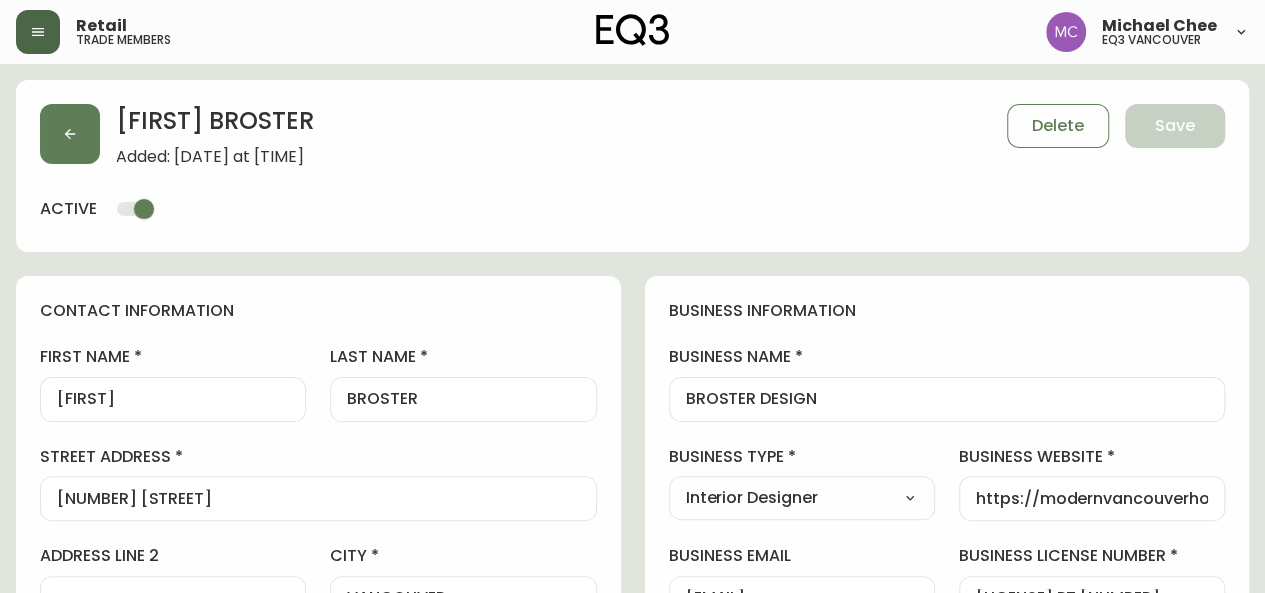 type on "EQ3 Vancouver" 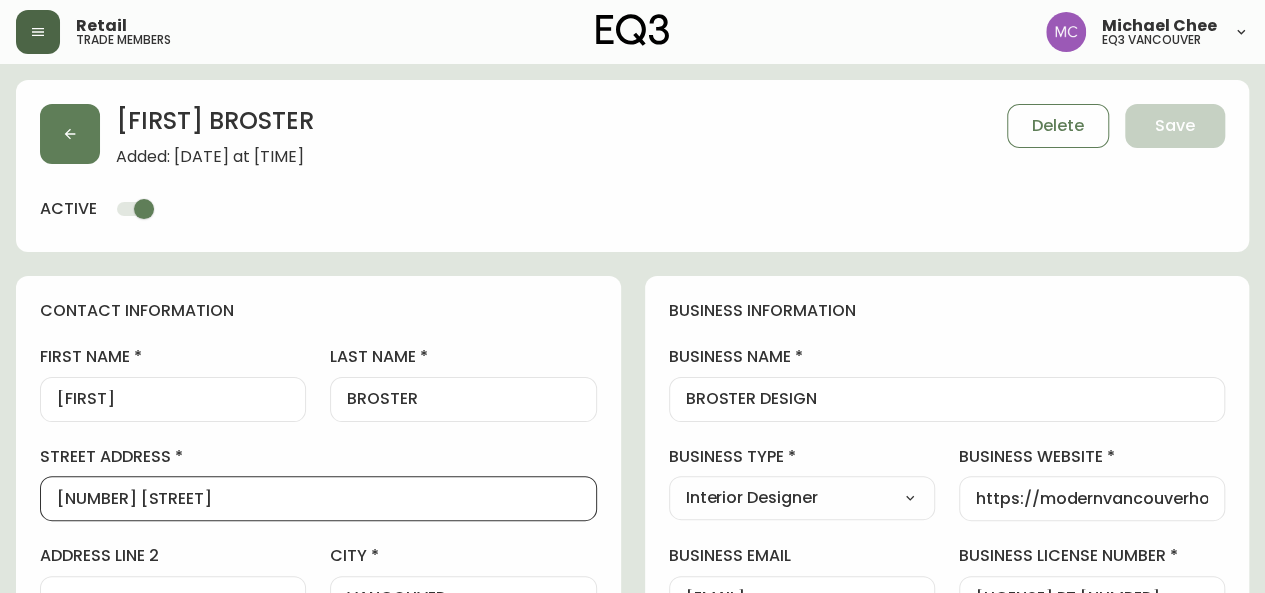 drag, startPoint x: 232, startPoint y: 503, endPoint x: 14, endPoint y: 477, distance: 219.54498 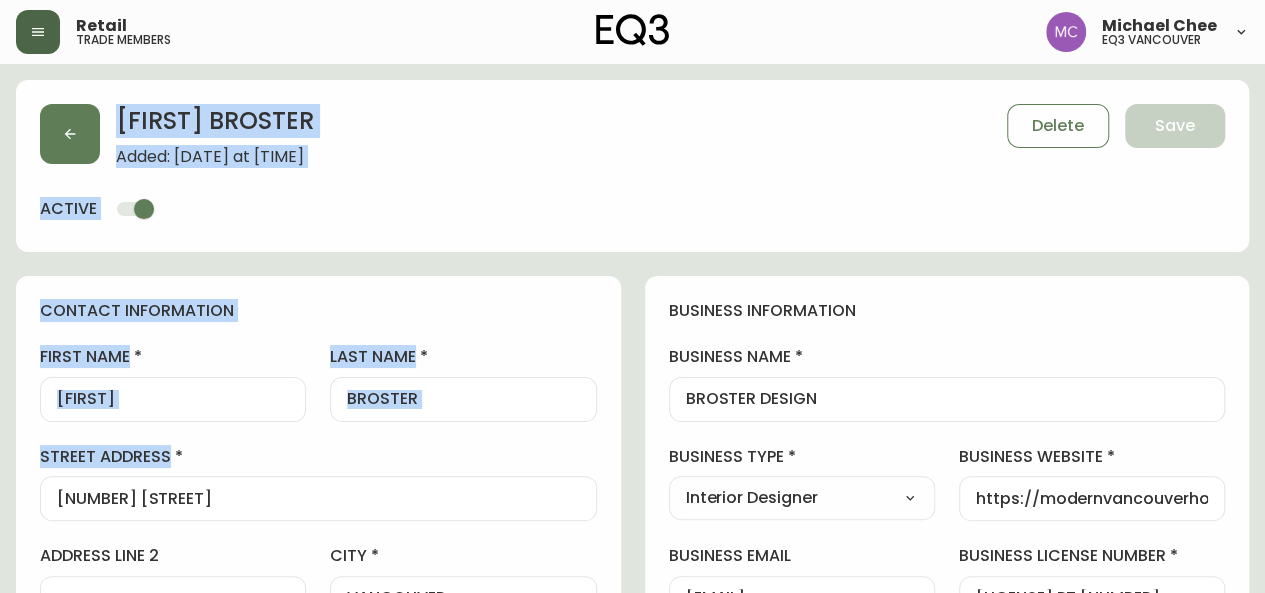 drag, startPoint x: 14, startPoint y: 477, endPoint x: 0, endPoint y: 125, distance: 352.2783 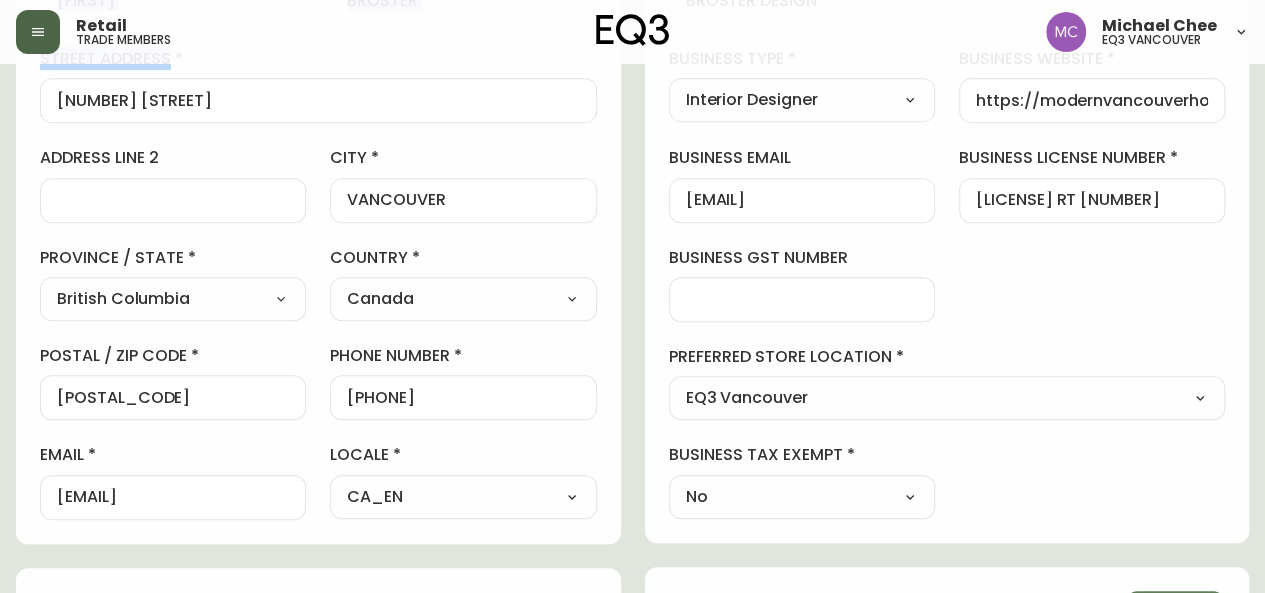 scroll, scrollTop: 404, scrollLeft: 0, axis: vertical 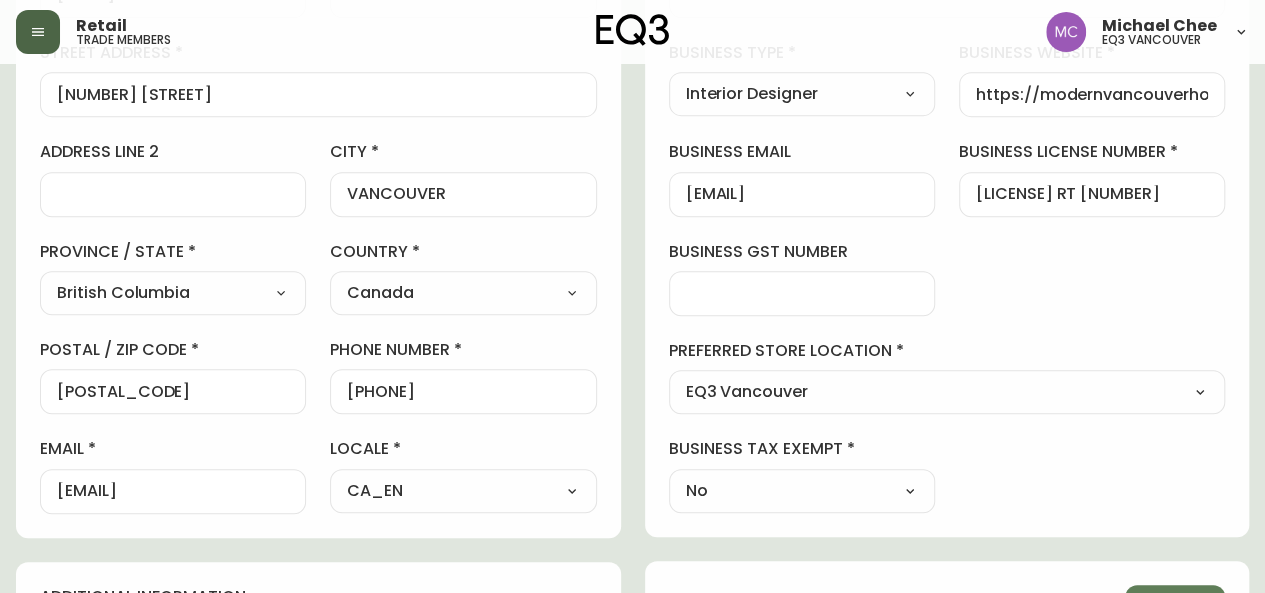 click on "[FIRST]   [LAST] Added: [DATE] at [TIME] Delete Save active contact information first name [FIRST] last name [LAST] street address [NUMBER] [STREET] address line 2 city [CITY] province / state [STATE] Select Alberta British Columbia Manitoba New Brunswick Newfoundland and Labrador Nova Scotia Nunavut Northwest Territories Ontario Prince Edward Island Quebec Saskatchewan Yukon country Canada Select Canada United States postal / zip code [POSTAL_CODE] phone number [PHONE] email [EMAIL] locale CA_EN Select CA_EN CA_FR US_EN additional information do you require a designer kit? Yes! I wish to purchase the EQ3 Designer Kit for $49. This kit contains 3” swatches of EQ3’s complete range of fabric and leather options, as well as wood samples and the latest catalogue. Thank you, I have already received a kit. No, I do not wish to purchase a Designer Kit. how did you hear about the eq3 trade program? Other Select Social Media Advertisement Trade Show Outreach from a Trade Rep Other" at bounding box center (632, 480) 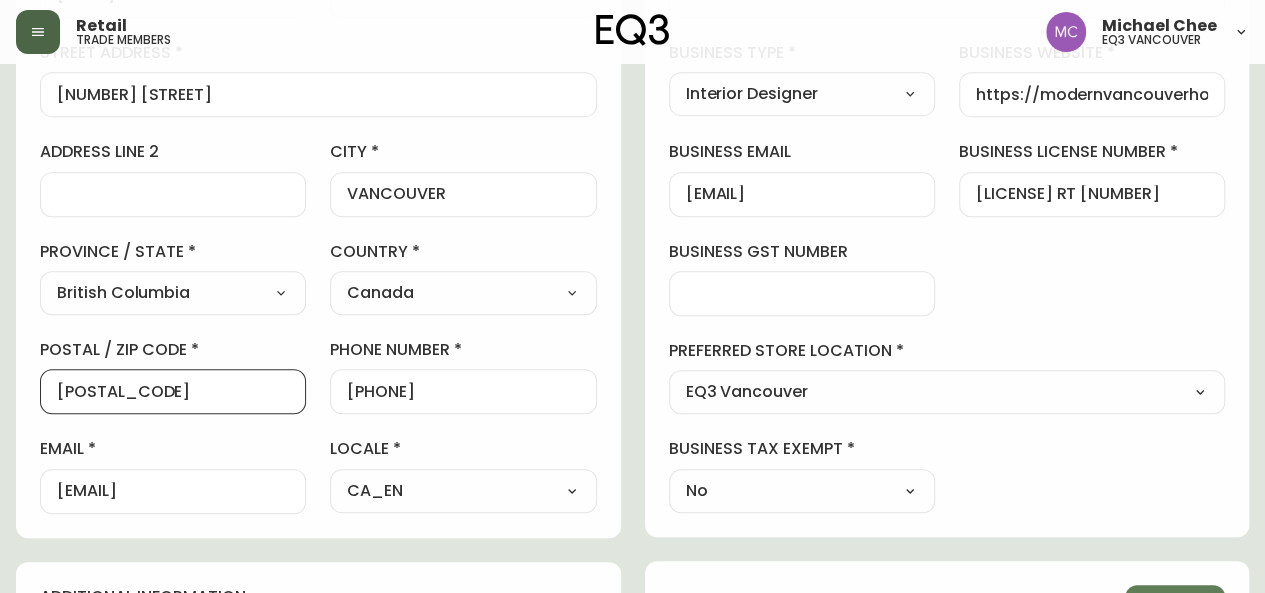 drag, startPoint x: 139, startPoint y: 388, endPoint x: 6, endPoint y: 357, distance: 136.565 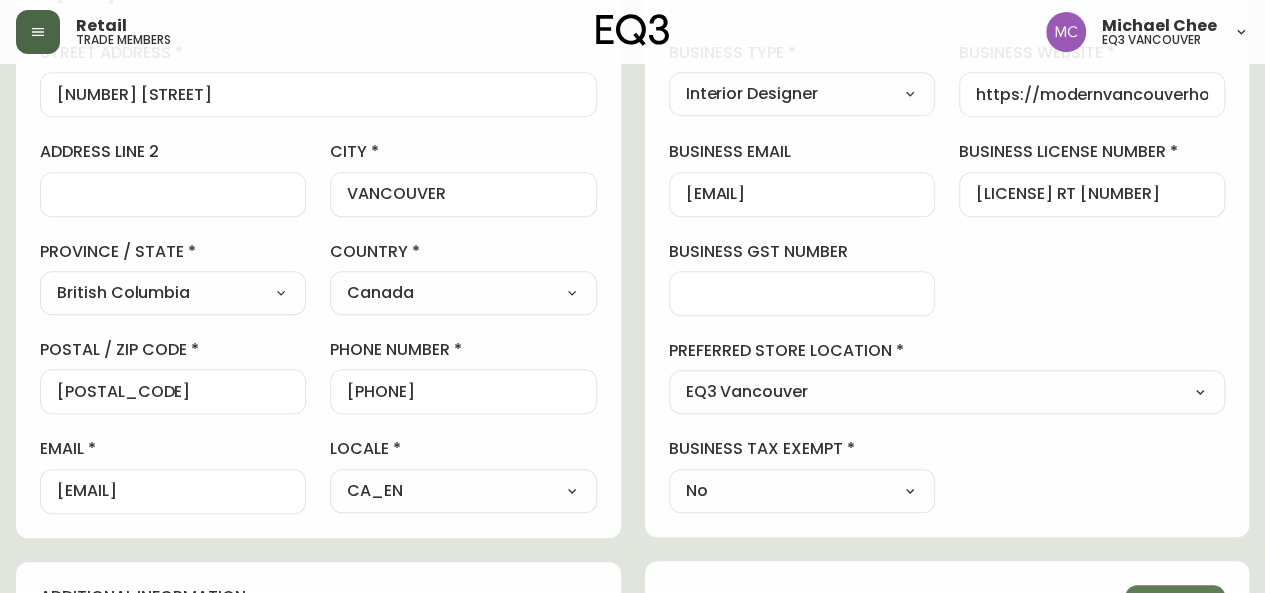 click on "[FIRST]   [LAST] Added: [DATE] at [TIME] Delete Save active contact information first name [FIRST] last name [LAST] street address [NUMBER] [STREET] address line 2 city [CITY] province / state [STATE] Select Alberta British Columbia Manitoba New Brunswick Newfoundland and Labrador Nova Scotia Nunavut Northwest Territories Ontario Prince Edward Island Quebec Saskatchewan Yukon country Canada Select Canada United States postal / zip code [POSTAL_CODE] phone number [PHONE] email [EMAIL] locale CA_EN Select CA_EN CA_FR US_EN additional information do you require a designer kit? Yes! I wish to purchase the EQ3 Designer Kit for $49. This kit contains 3” swatches of EQ3’s complete range of fabric and leather options, as well as wood samples and the latest catalogue. Thank you, I have already received a kit. No, I do not wish to purchase a Designer Kit. how did you hear about the eq3 trade program? Other Select Social Media Advertisement Trade Show Outreach from a Trade Rep Other" at bounding box center (632, 480) 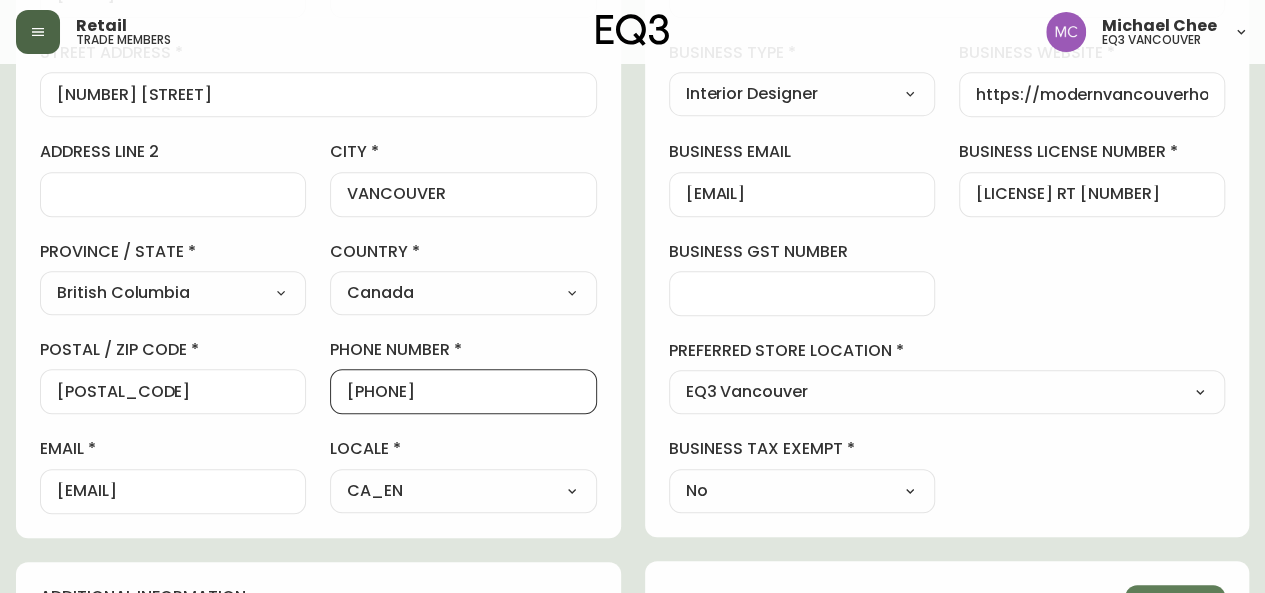 drag, startPoint x: 484, startPoint y: 395, endPoint x: 368, endPoint y: 379, distance: 117.09825 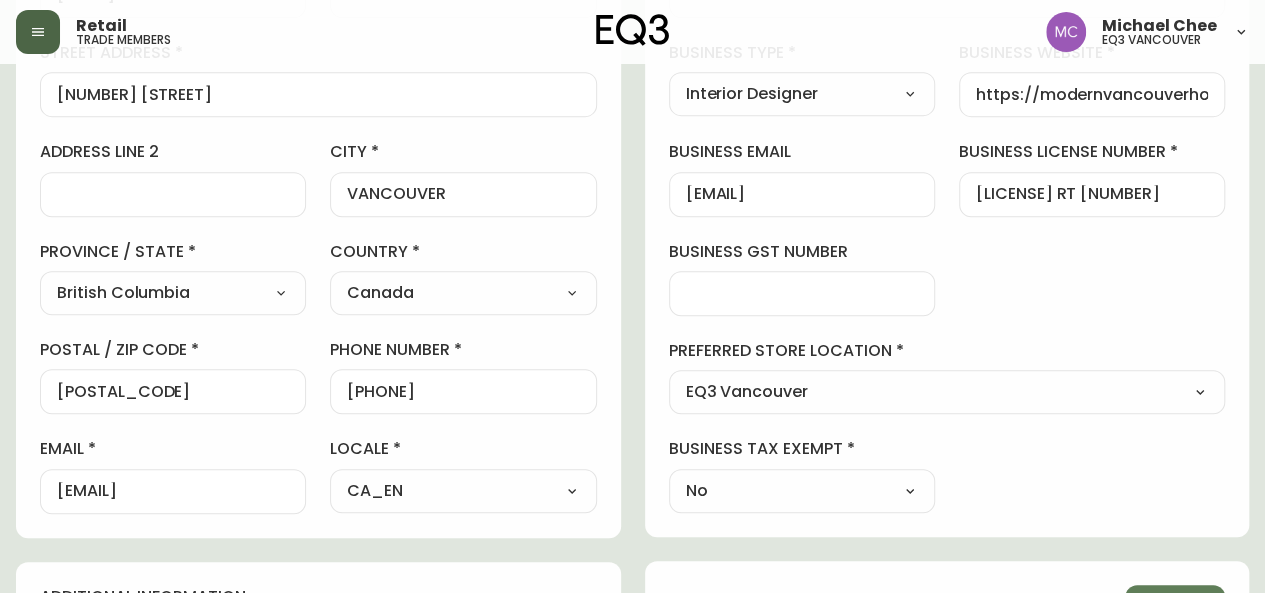 click on "[FIRST]   [LAST] Added: [DATE] at [TIME] Delete Save active contact information first name [FIRST] last name [LAST] street address [NUMBER] [STREET] address line 2 city [CITY] province / state [STATE] Select Alberta British Columbia Manitoba New Brunswick Newfoundland and Labrador Nova Scotia Nunavut Northwest Territories Ontario Prince Edward Island Quebec Saskatchewan Yukon country Canada Select Canada United States postal / zip code [POSTAL_CODE] phone number [PHONE] email [EMAIL] locale CA_EN Select CA_EN CA_FR US_EN additional information do you require a designer kit? Yes! I wish to purchase the EQ3 Designer Kit for $49. This kit contains 3” swatches of EQ3’s complete range of fabric and leather options, as well as wood samples and the latest catalogue. Thank you, I have already received a kit. No, I do not wish to purchase a Designer Kit. how did you hear about the eq3 trade program? Other Select Social Media Advertisement Trade Show Outreach from a Trade Rep Other" at bounding box center (632, 480) 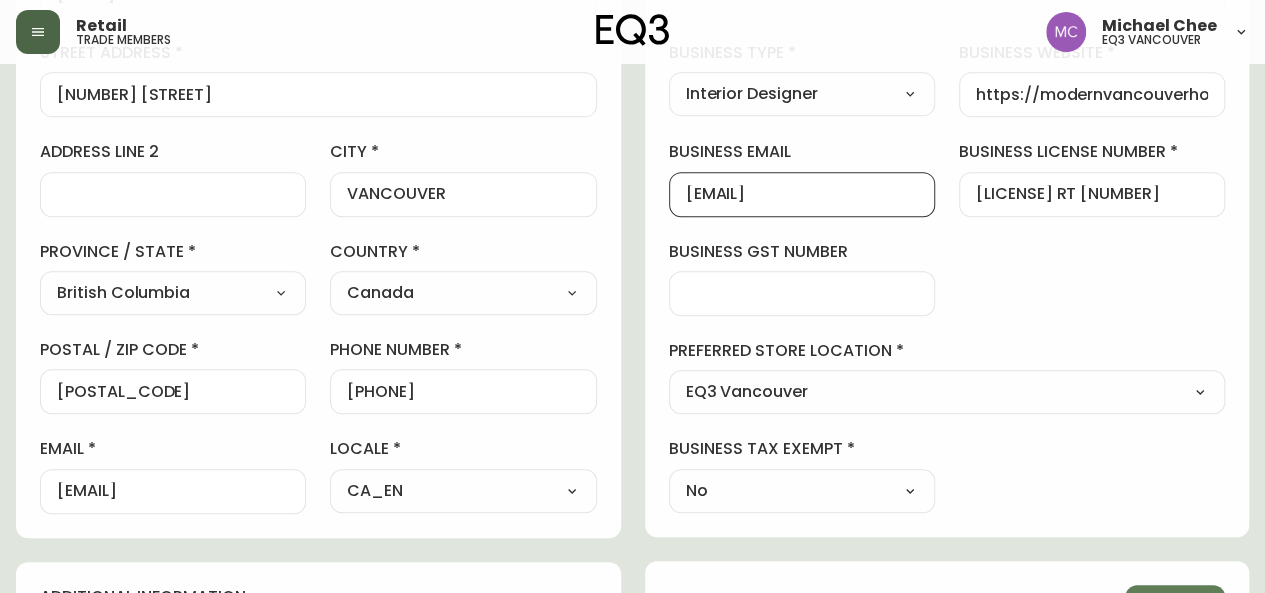 drag, startPoint x: 886, startPoint y: 191, endPoint x: 662, endPoint y: 158, distance: 226.41776 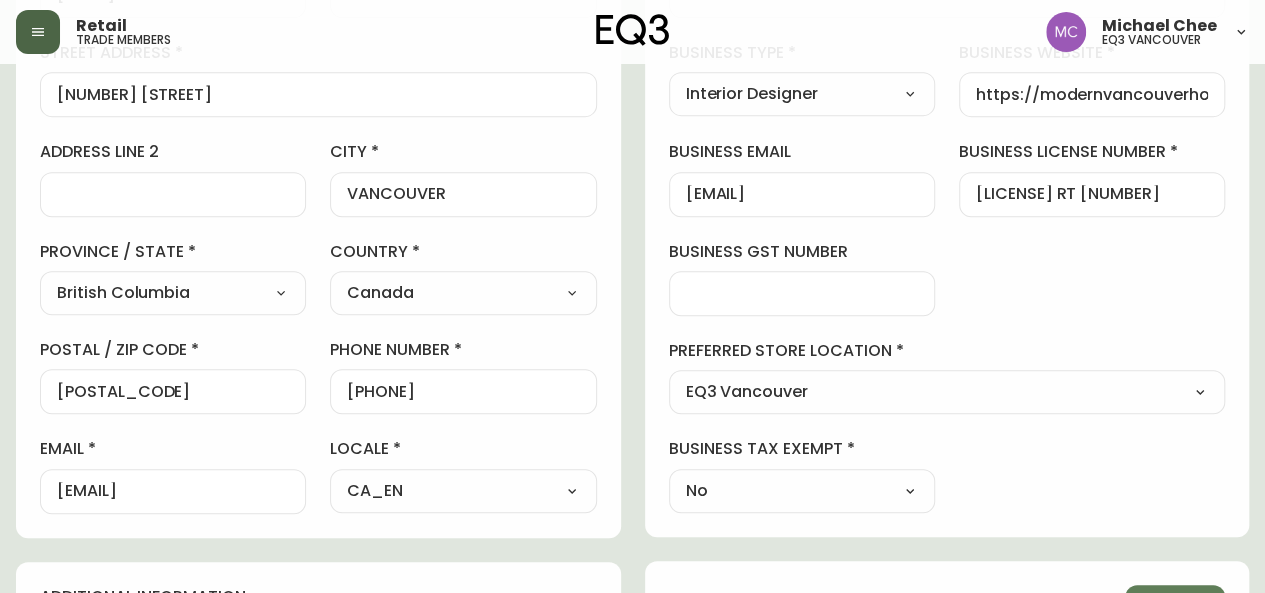 click on "[FIRST]   [LAST] Added: [DATE] at [TIME] Delete Save active contact information first name [FIRST] last name [LAST] street address [NUMBER] [STREET] address line 2 city [CITY] province / state [STATE] Select Alberta British Columbia Manitoba New Brunswick Newfoundland and Labrador Nova Scotia Nunavut Northwest Territories Ontario Prince Edward Island Quebec Saskatchewan Yukon country Canada Select Canada United States postal / zip code [POSTAL_CODE] phone number [PHONE] email [EMAIL] locale CA_EN Select CA_EN CA_FR US_EN additional information do you require a designer kit? Yes! I wish to purchase the EQ3 Designer Kit for $49. This kit contains 3” swatches of EQ3’s complete range of fabric and leather options, as well as wood samples and the latest catalogue. Thank you, I have already received a kit. No, I do not wish to purchase a Designer Kit. how did you hear about the eq3 trade program? Other Select Social Media Advertisement Trade Show Outreach from a Trade Rep Other" at bounding box center (632, 480) 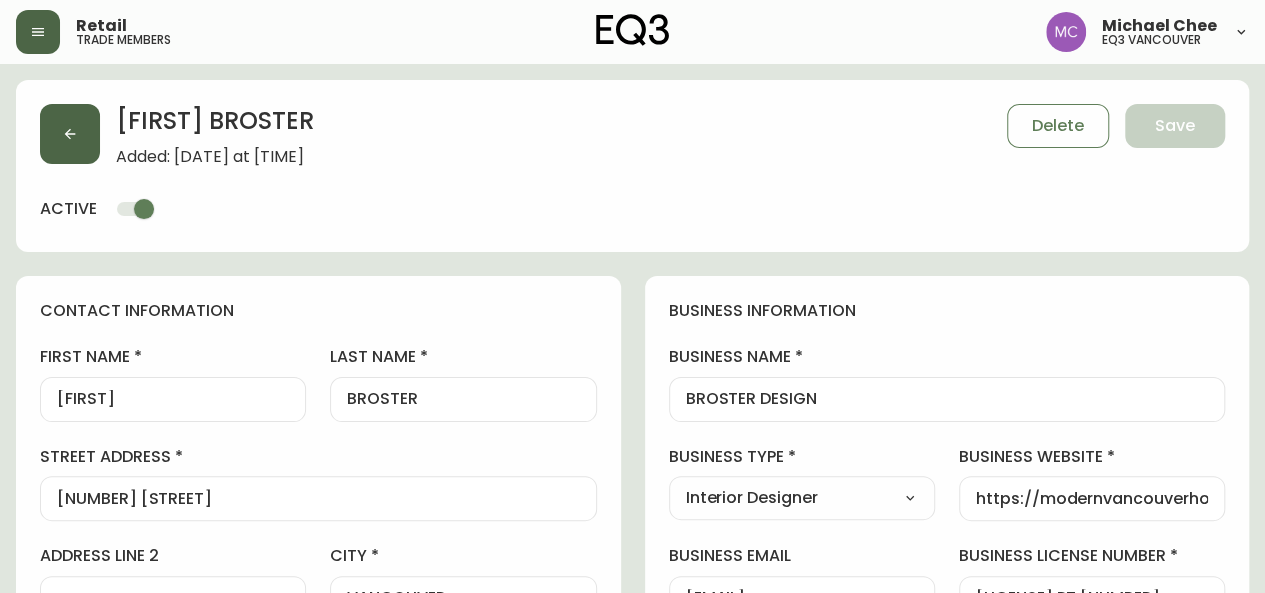 click at bounding box center [70, 134] 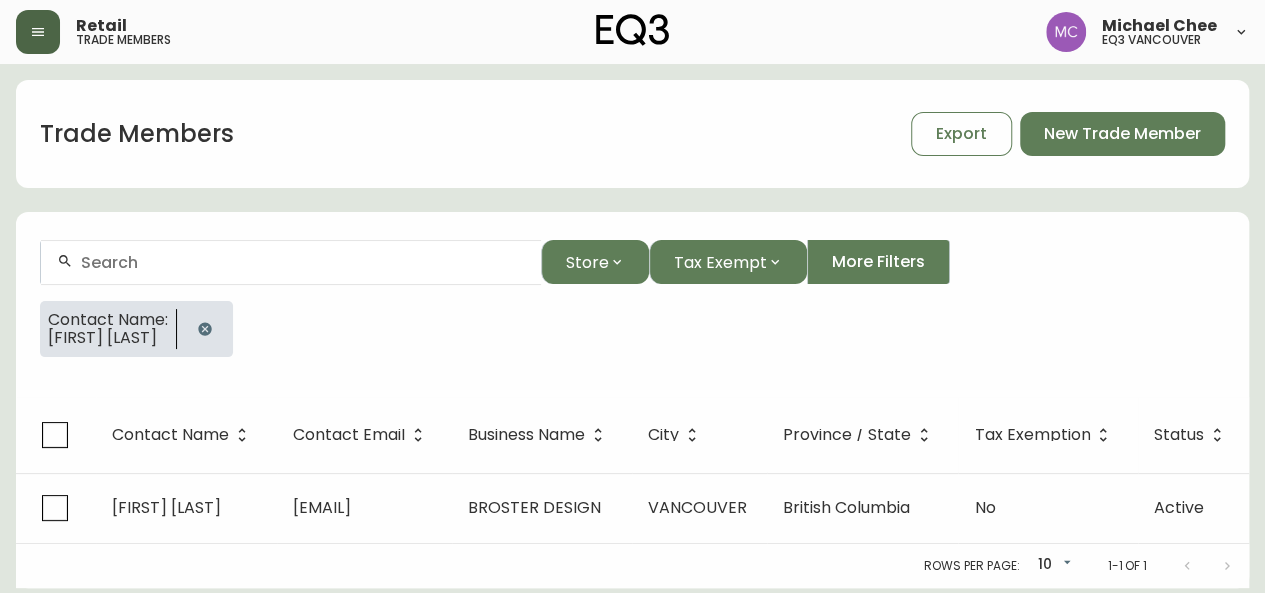 click 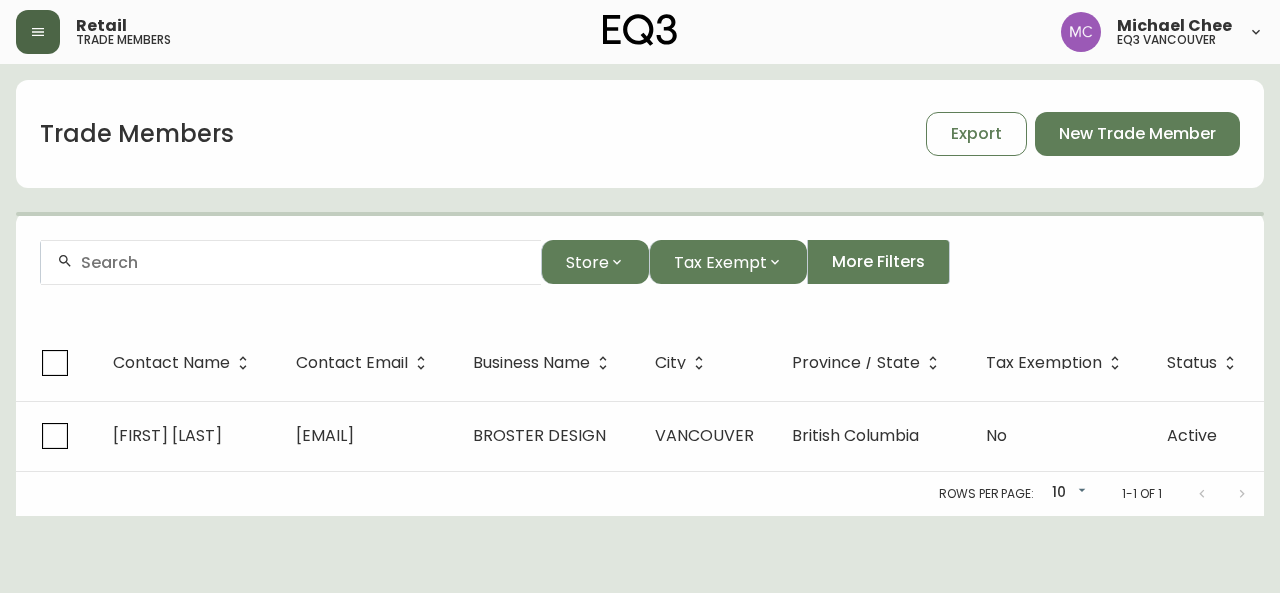 click at bounding box center (303, 262) 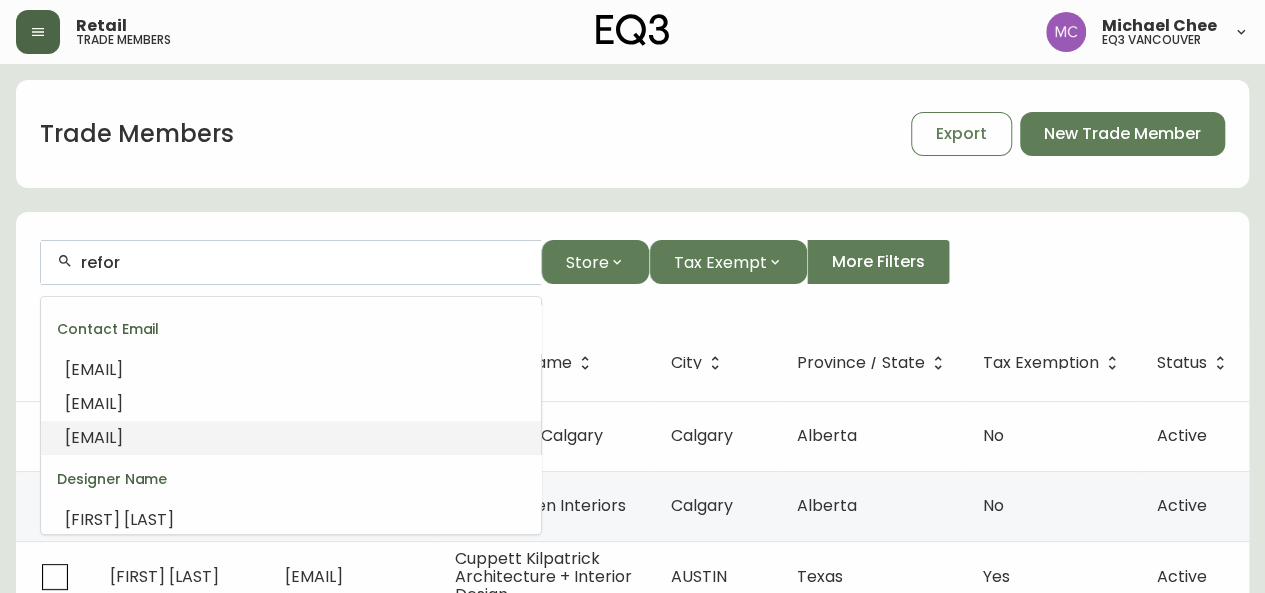 click on "[EMAIL]" at bounding box center (94, 437) 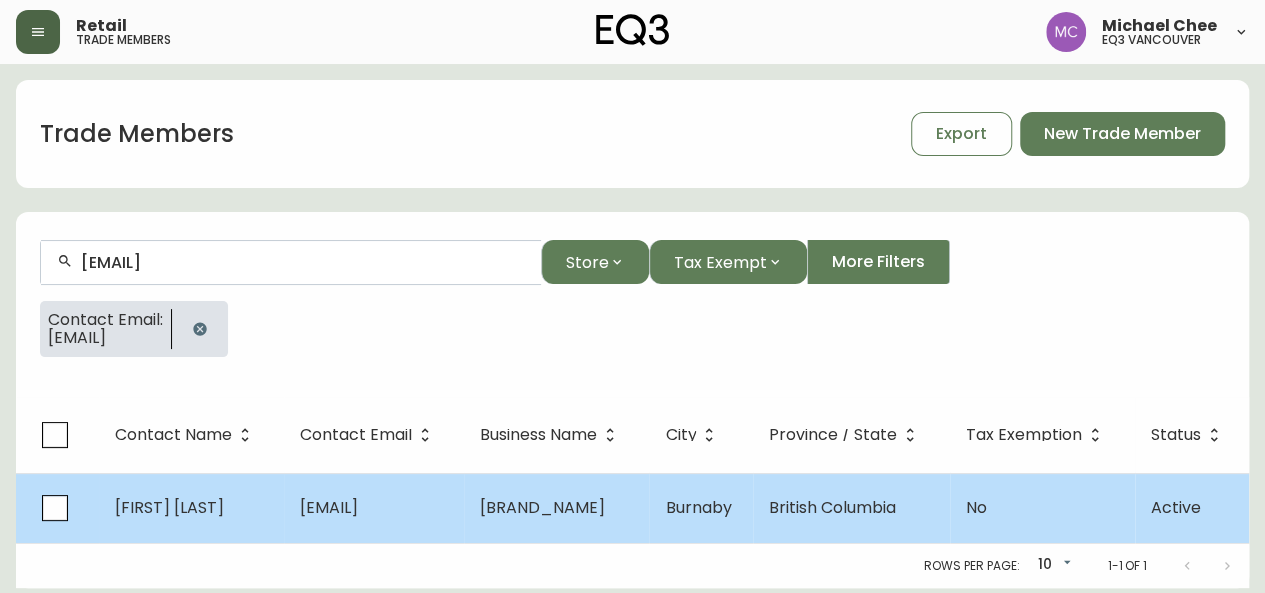 type on "[EMAIL]" 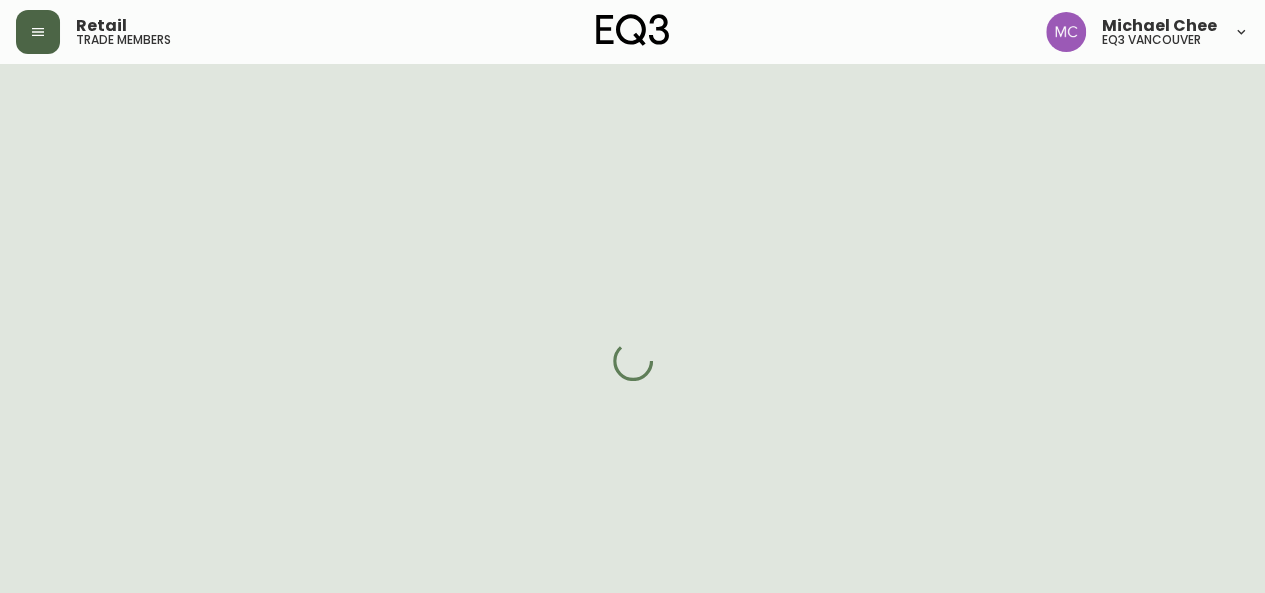 select on "BC" 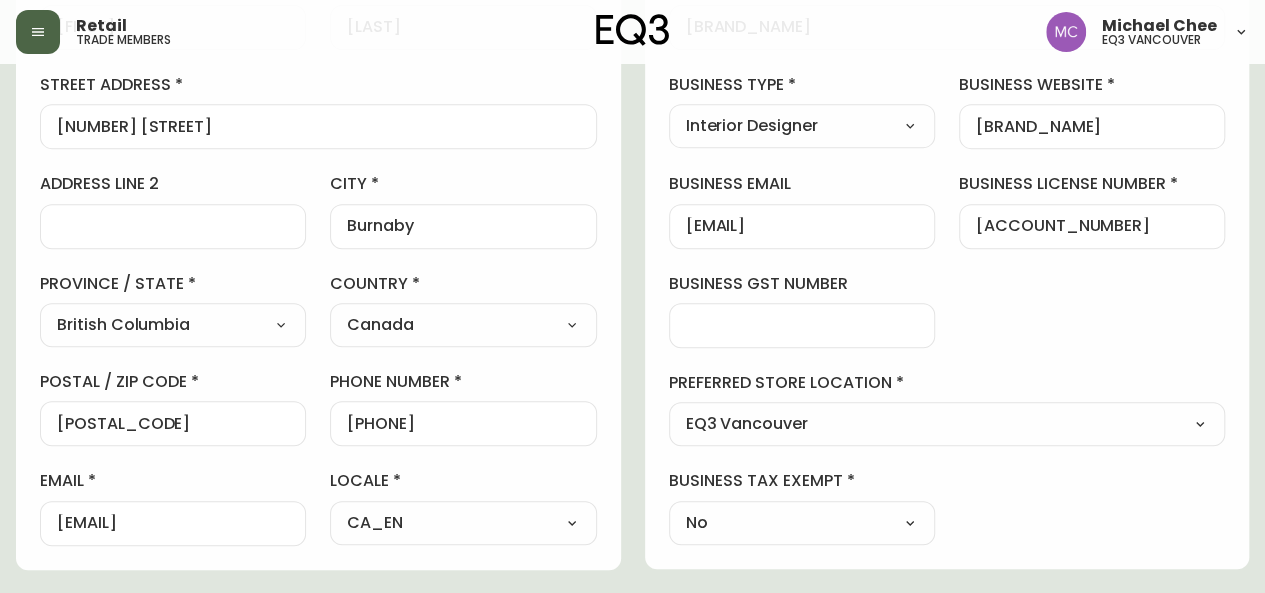 scroll, scrollTop: 374, scrollLeft: 0, axis: vertical 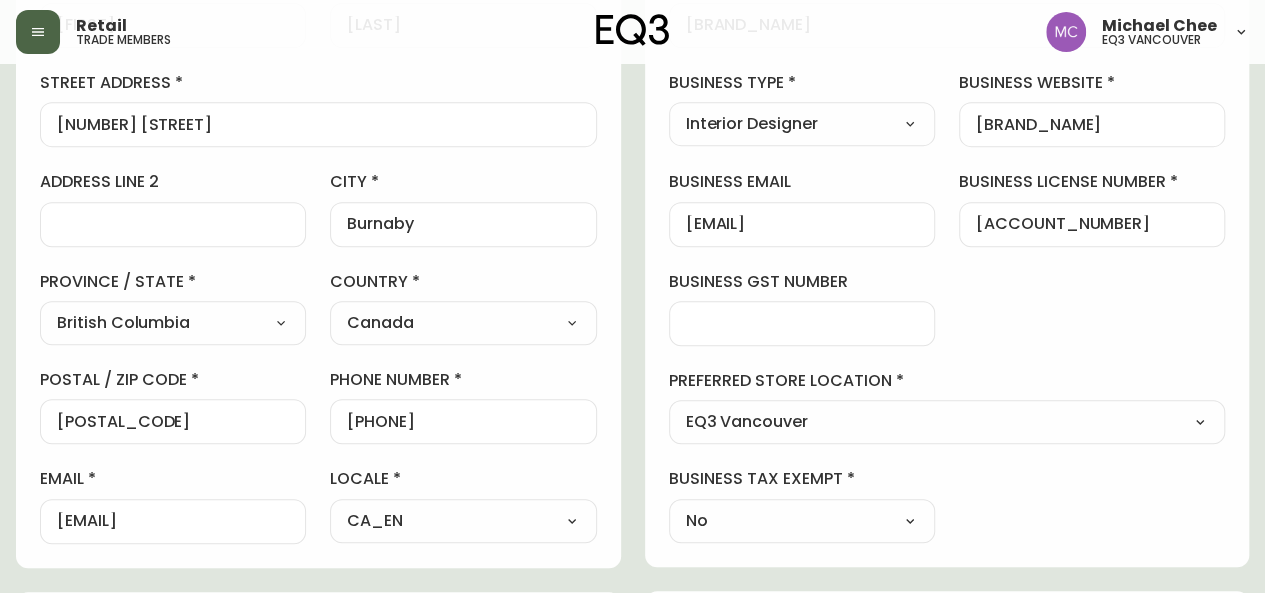 click on "[EMAIL]
[FIRST]   [LAST] Added: [DATE] at [TIME] Delete Save active contact information first name [FIRST] last name [LAST] street address [NUMBER] [STREET] address line 2 city [CITY] province / state [STATE] Select Alberta British Columbia Manitoba New Brunswick Newfoundland and Labrador Nova Scotia Nunavut Northwest Territories Ontario Prince Edward Island Quebec Saskatchewan Yukon country Canada Select Canada United States postal / zip code [POSTAL_CODE] phone number [PHONE] email [EMAIL] locale CA_EN Select CA_EN CA_FR US_EN additional information do you require a designer kit? Yes! I wish to purchase the EQ3 Designer Kit for $49. This kit contains 3” swatches of EQ3’s complete range of fabric and leather options, as well as wood samples and the latest catalogue. Thank you, I have already received a kit. No, I do not wish to purchase a Designer Kit. how did you hear about the eq3 trade program? Social Media Select Social Media Advertisement Trade Show Other business name" at bounding box center [632, 460] 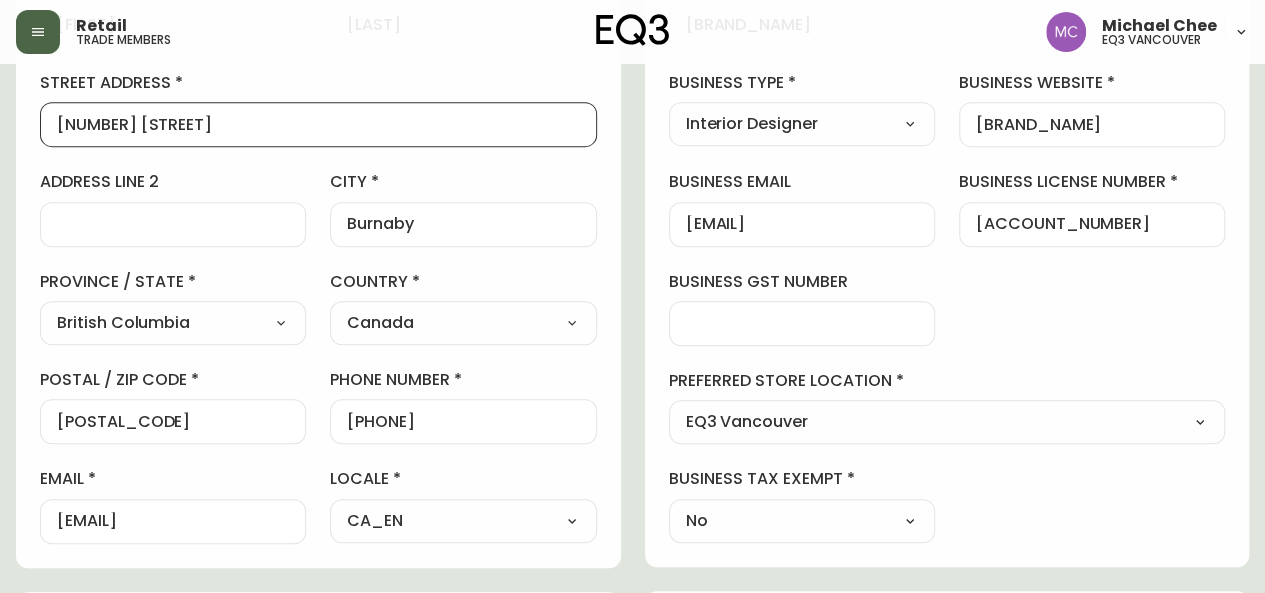 scroll, scrollTop: 0, scrollLeft: 0, axis: both 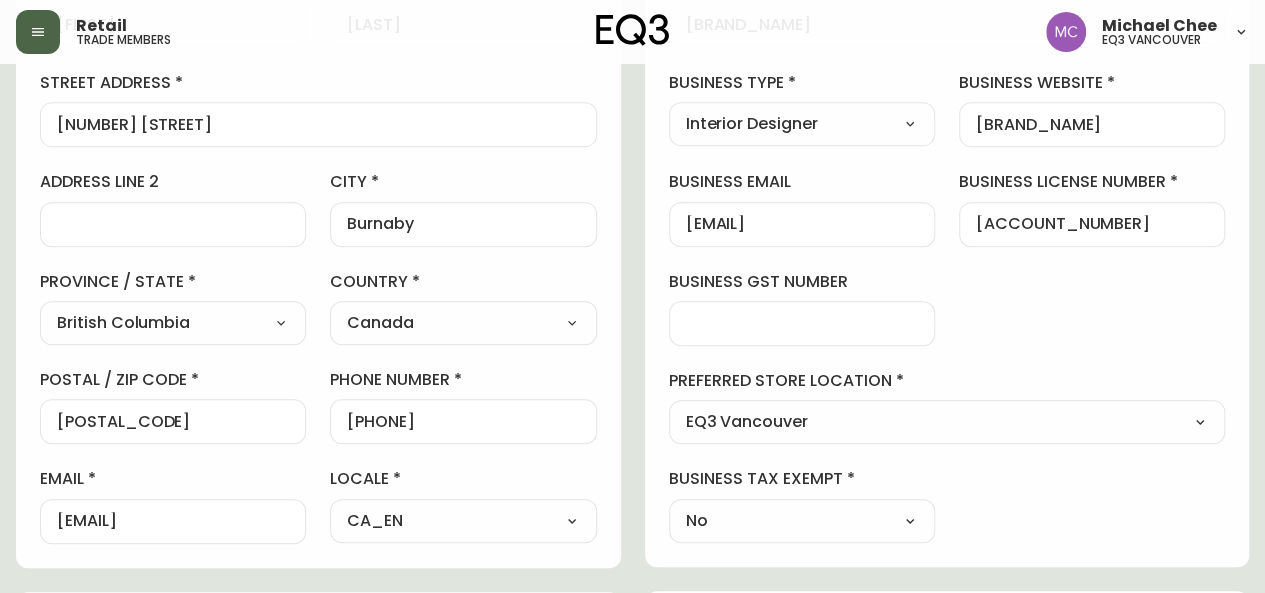 click on "[EMAIL]
[FIRST]   [LAST] Added: [DATE] at [TIME] Delete Save active contact information first name [FIRST] last name [LAST] street address [NUMBER] [STREET] address line 2 city [CITY] province / state [STATE] Select Alberta British Columbia Manitoba New Brunswick Newfoundland and Labrador Nova Scotia Nunavut Northwest Territories Ontario Prince Edward Island Quebec Saskatchewan Yukon country Canada Select Canada United States postal / zip code [POSTAL_CODE] phone number [PHONE] email [EMAIL] locale CA_EN Select CA_EN CA_FR US_EN additional information do you require a designer kit? Yes! I wish to purchase the EQ3 Designer Kit for $49. This kit contains 3” swatches of EQ3’s complete range of fabric and leather options, as well as wood samples and the latest catalogue. Thank you, I have already received a kit. No, I do not wish to purchase a Designer Kit. how did you hear about the eq3 trade program? Social Media Select Social Media Advertisement Trade Show Other business name" at bounding box center [632, 460] 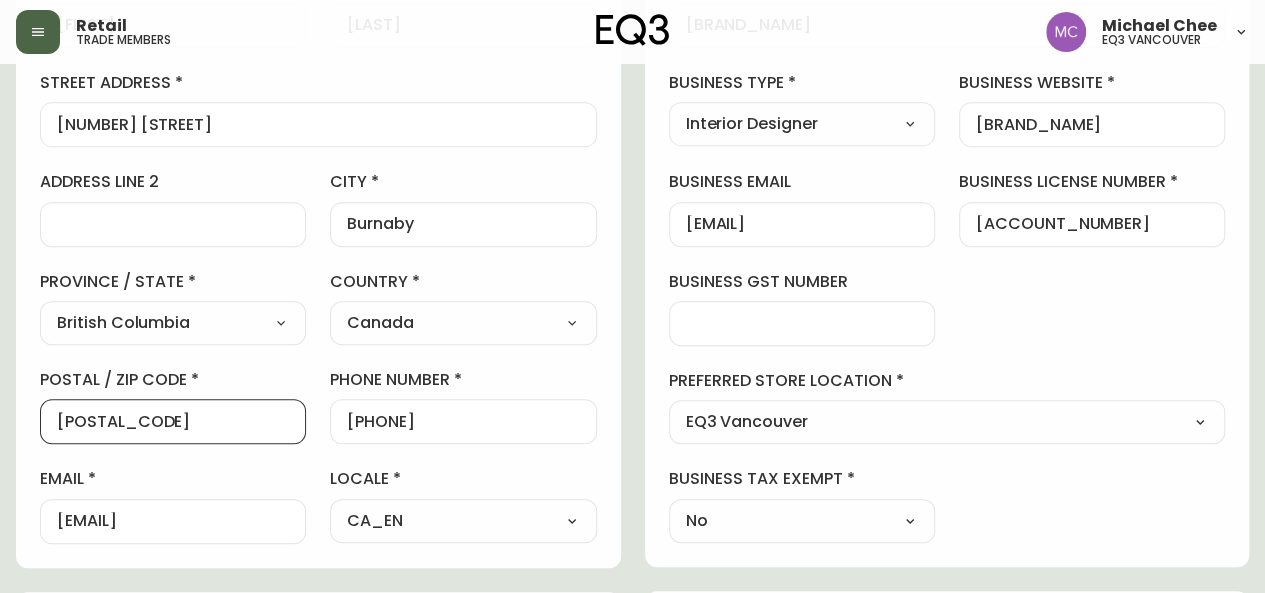 drag, startPoint x: 150, startPoint y: 417, endPoint x: 0, endPoint y: 400, distance: 150.96027 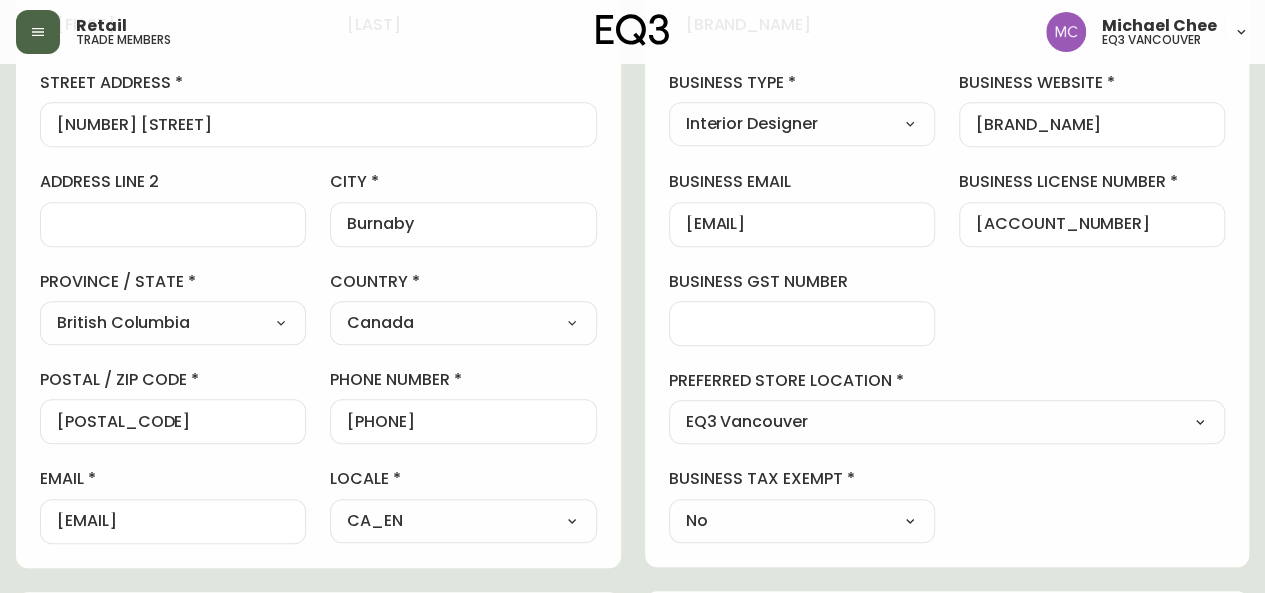 click on "[EMAIL]
[FIRST]   [LAST] Added: [DATE] at [TIME] Delete Save active contact information first name [FIRST] last name [LAST] street address [NUMBER] [STREET] address line 2 city [CITY] province / state [STATE] Select Alberta British Columbia Manitoba New Brunswick Newfoundland and Labrador Nova Scotia Nunavut Northwest Territories Ontario Prince Edward Island Quebec Saskatchewan Yukon country Canada Select Canada United States postal / zip code [POSTAL_CODE] phone number [PHONE] email [EMAIL] locale CA_EN Select CA_EN CA_FR US_EN additional information do you require a designer kit? Yes! I wish to purchase the EQ3 Designer Kit for $49. This kit contains 3” swatches of EQ3’s complete range of fabric and leather options, as well as wood samples and the latest catalogue. Thank you, I have already received a kit. No, I do not wish to purchase a Designer Kit. how did you hear about the eq3 trade program? Social Media Select Social Media Advertisement Trade Show Other business name" at bounding box center (632, 460) 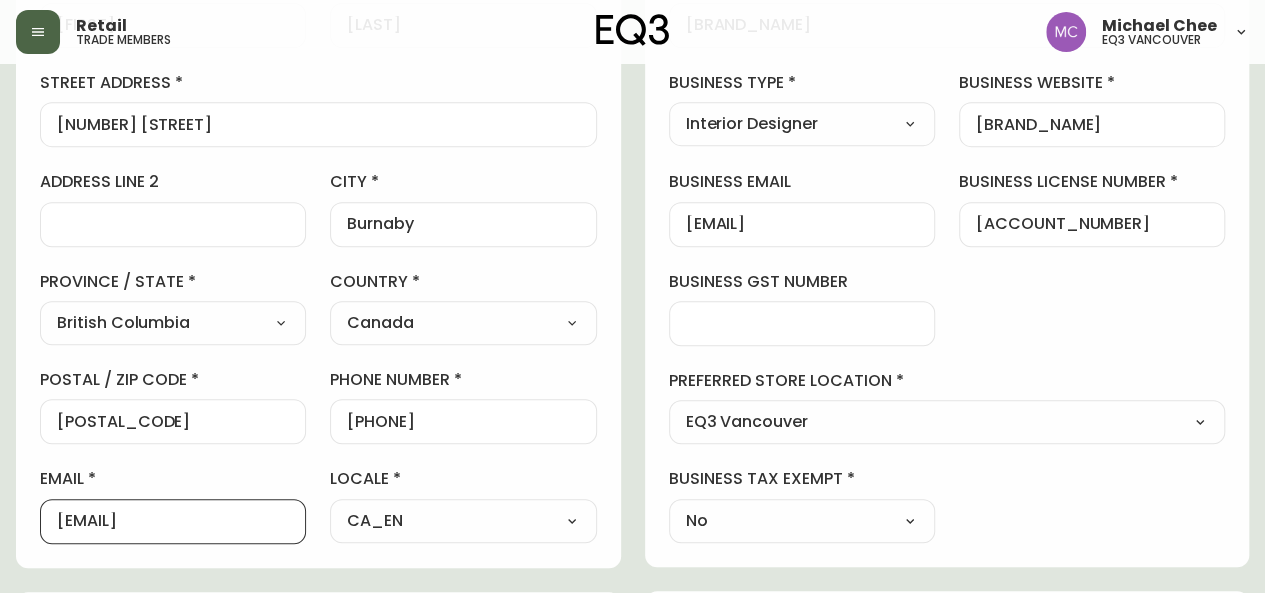 click on "[EMAIL]" at bounding box center [173, 521] 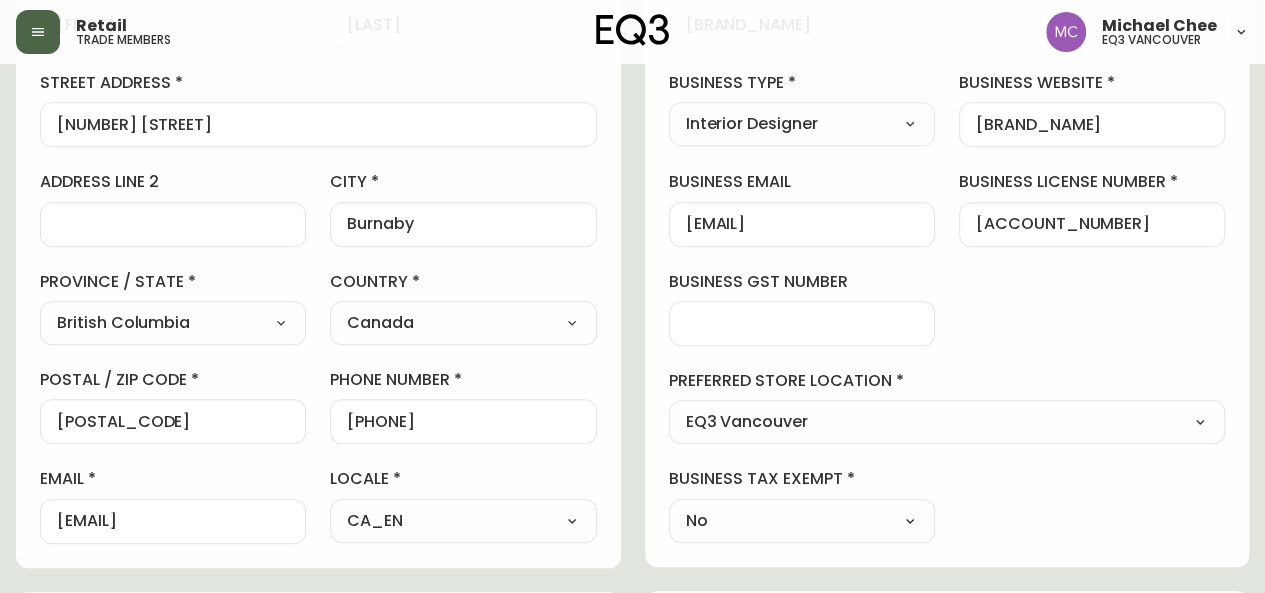 click on "[EMAIL]
[FIRST]   [LAST] Added: [DATE] at [TIME] Delete Save active contact information first name [FIRST] last name [LAST] street address [NUMBER] [STREET] address line 2 city [CITY] province / state [STATE] Select Alberta British Columbia Manitoba New Brunswick Newfoundland and Labrador Nova Scotia Nunavut Northwest Territories Ontario Prince Edward Island Quebec Saskatchewan Yukon country Canada Select Canada United States postal / zip code [POSTAL_CODE] phone number [PHONE] email [EMAIL] locale CA_EN Select CA_EN CA_FR US_EN additional information do you require a designer kit? Yes! I wish to purchase the EQ3 Designer Kit for $49. This kit contains 3” swatches of EQ3’s complete range of fabric and leather options, as well as wood samples and the latest catalogue. Thank you, I have already received a kit. No, I do not wish to purchase a Designer Kit. how did you hear about the eq3 trade program? Social Media Select Social Media Advertisement Trade Show Other business name" at bounding box center (632, 460) 